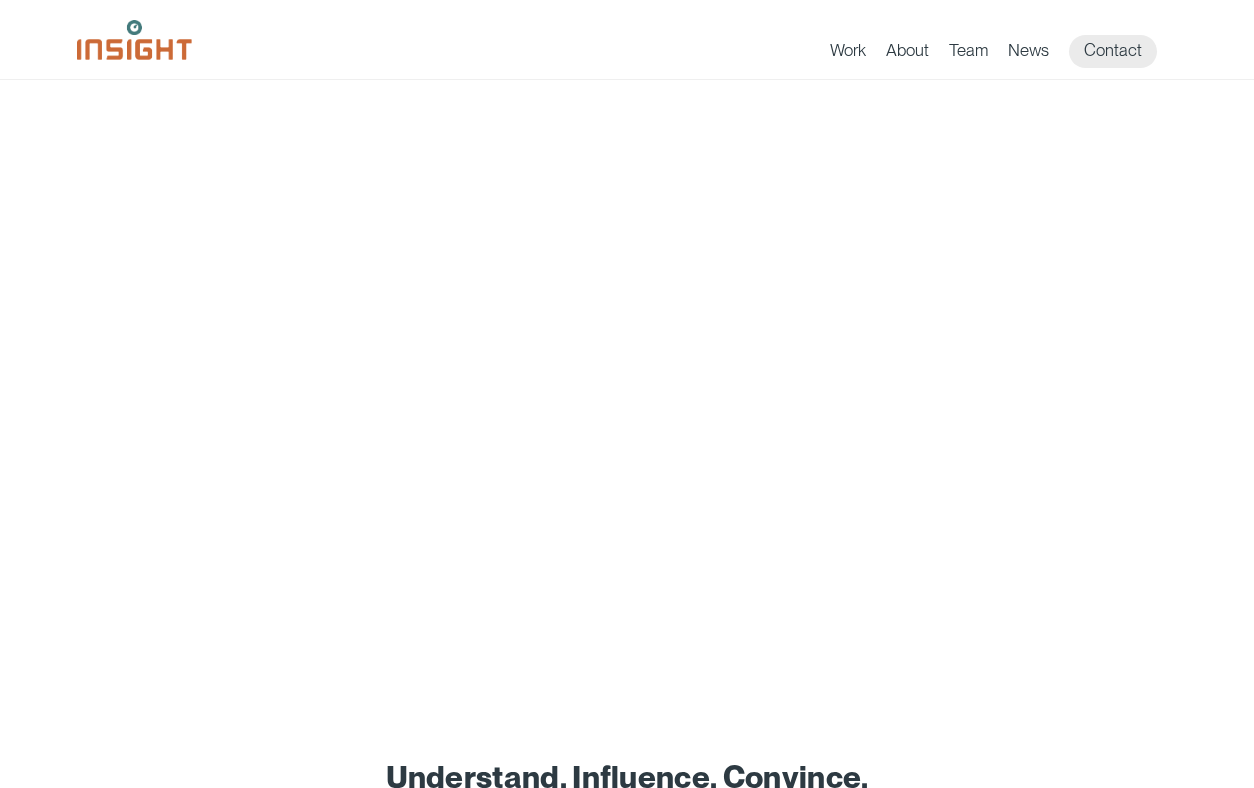 scroll, scrollTop: 0, scrollLeft: 0, axis: both 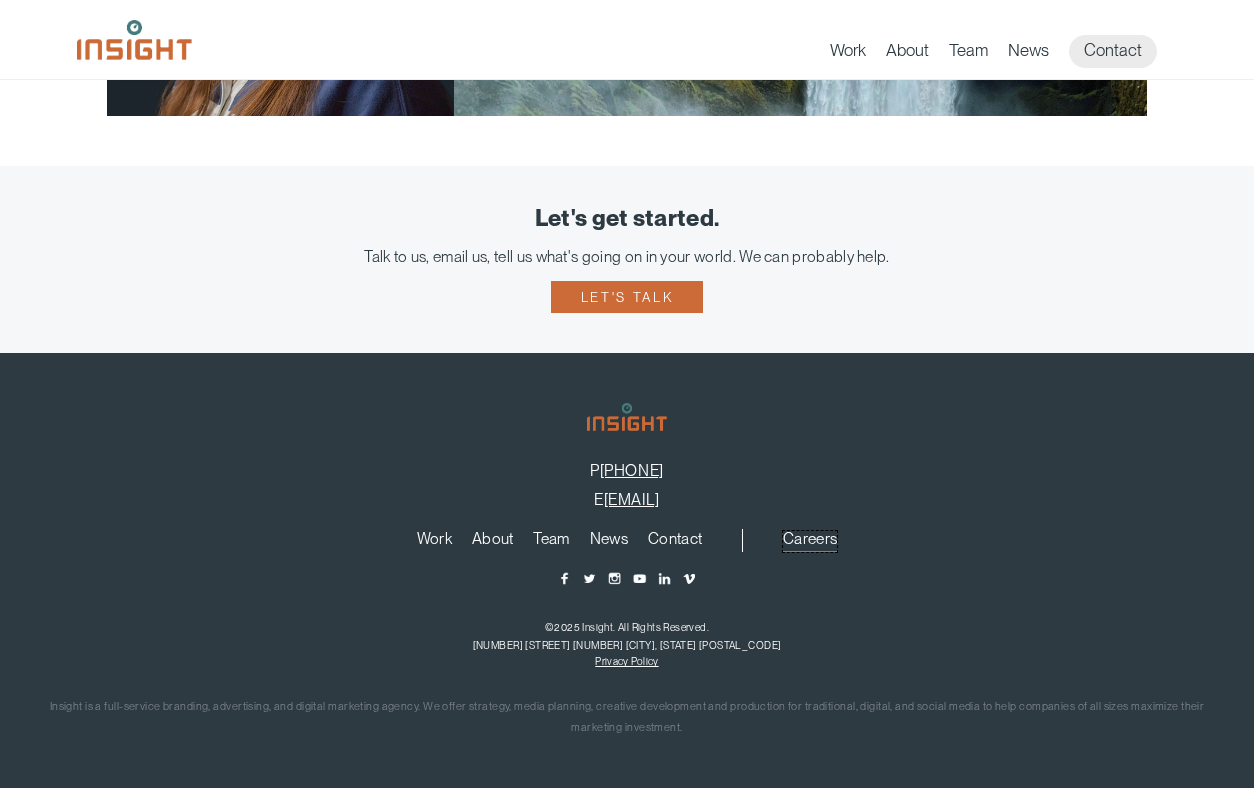 click on "Careers" at bounding box center (810, 542) 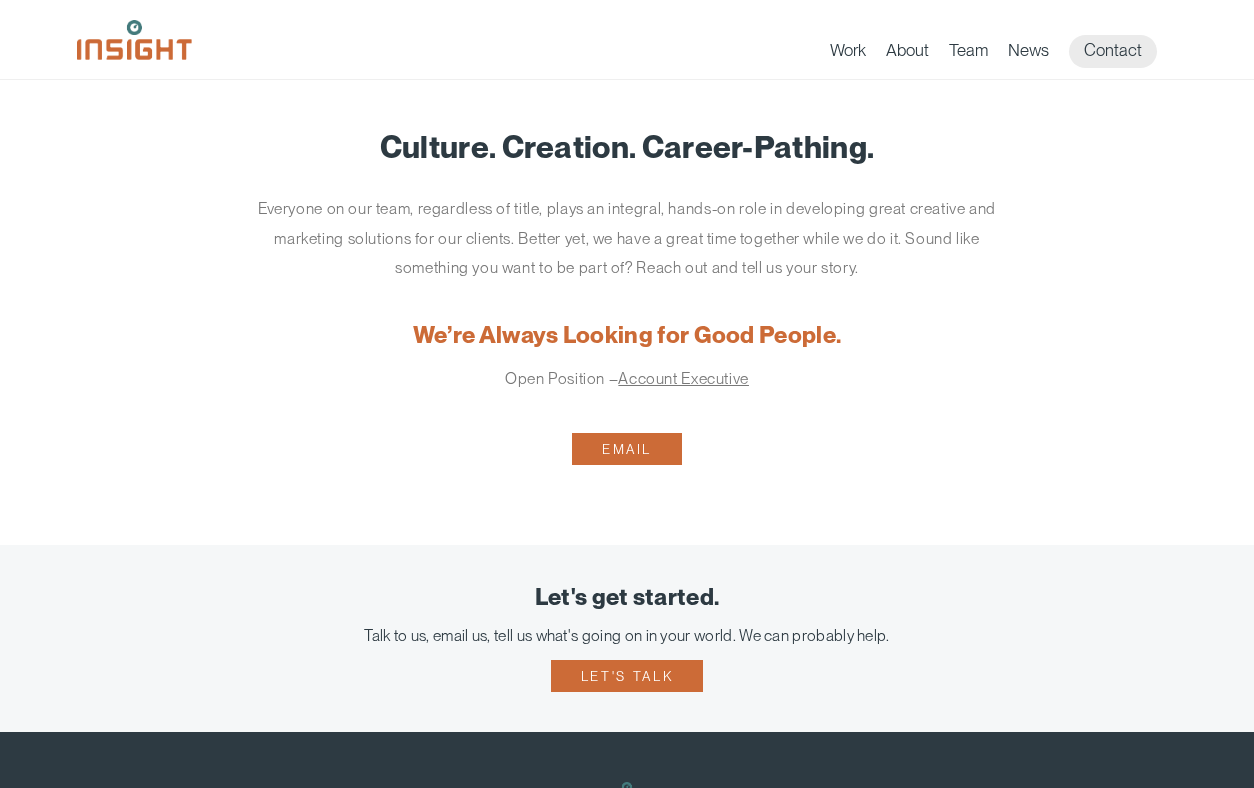 scroll, scrollTop: 0, scrollLeft: 0, axis: both 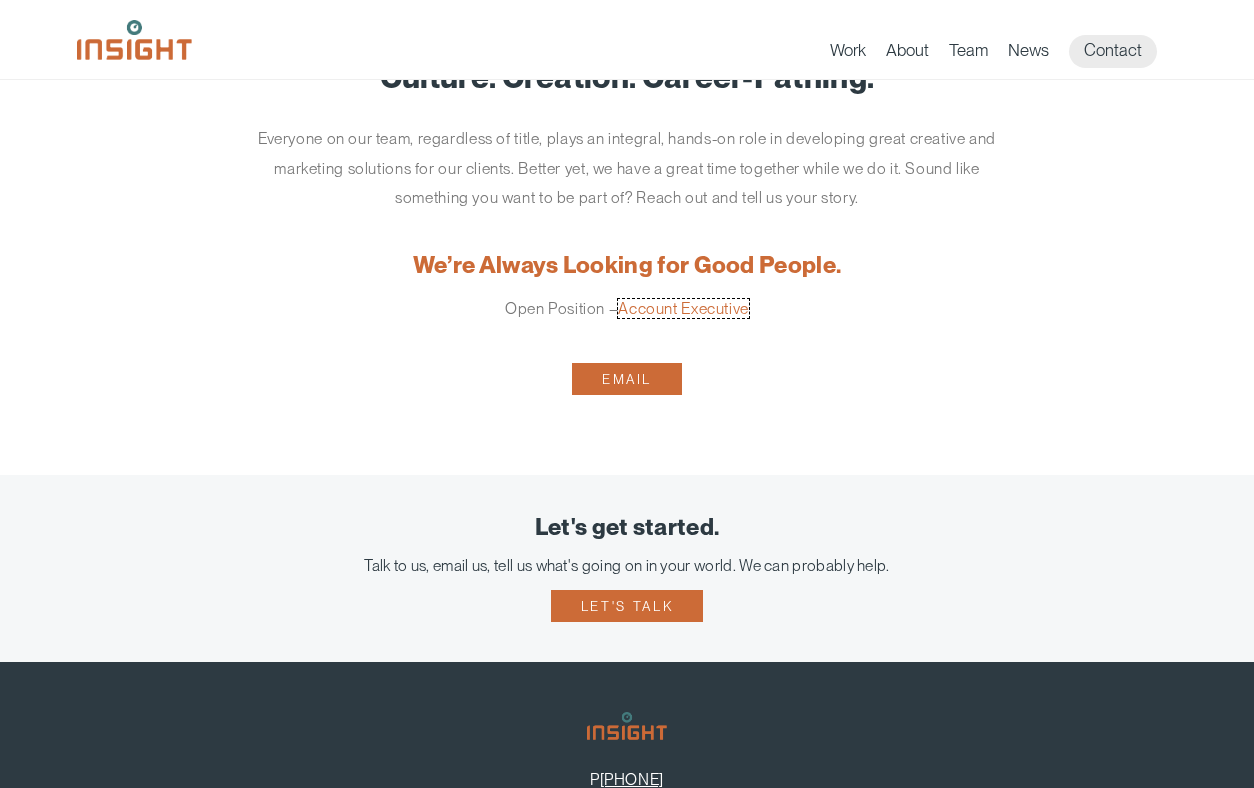 click on "Account Executive" at bounding box center [683, 308] 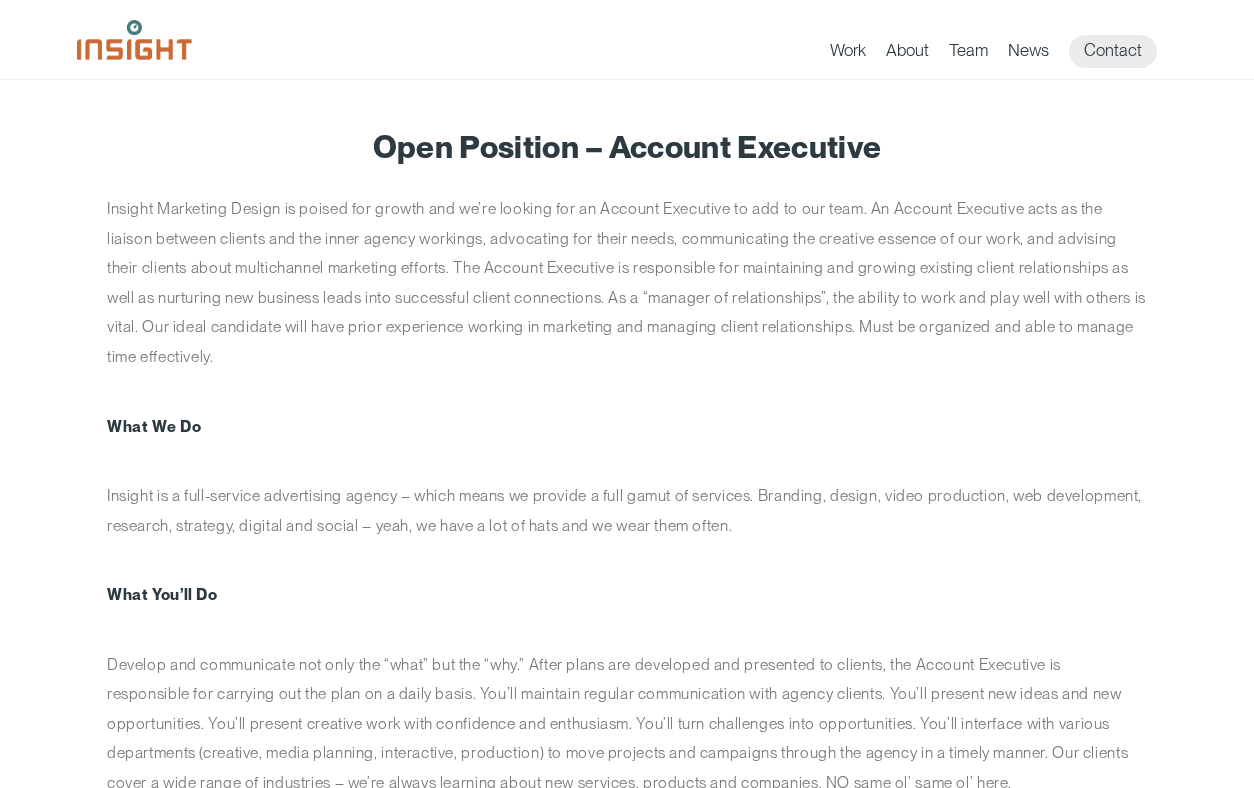 scroll, scrollTop: 0, scrollLeft: 0, axis: both 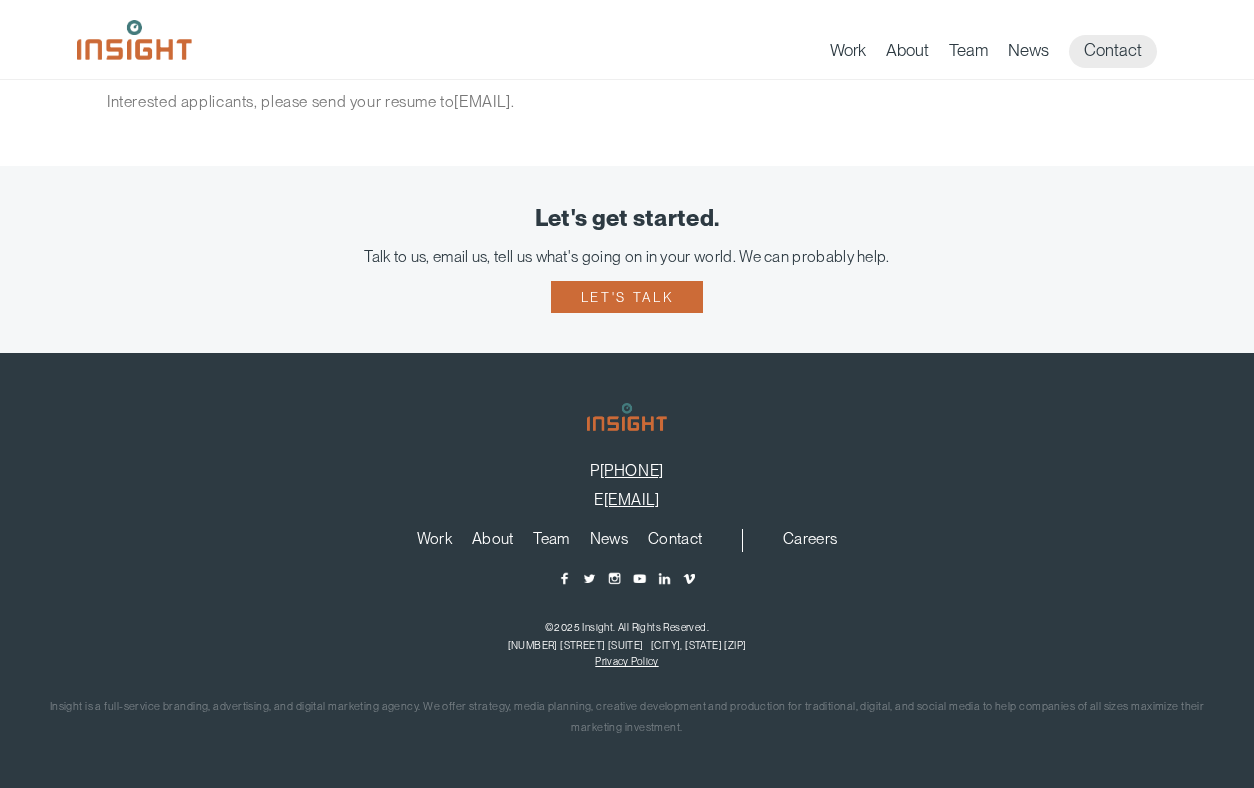 click on "©2025 Insight. All Rights Reserved.
401 E 8th Street Suite 304   Sioux Falls, SD 57103" at bounding box center [627, 636] 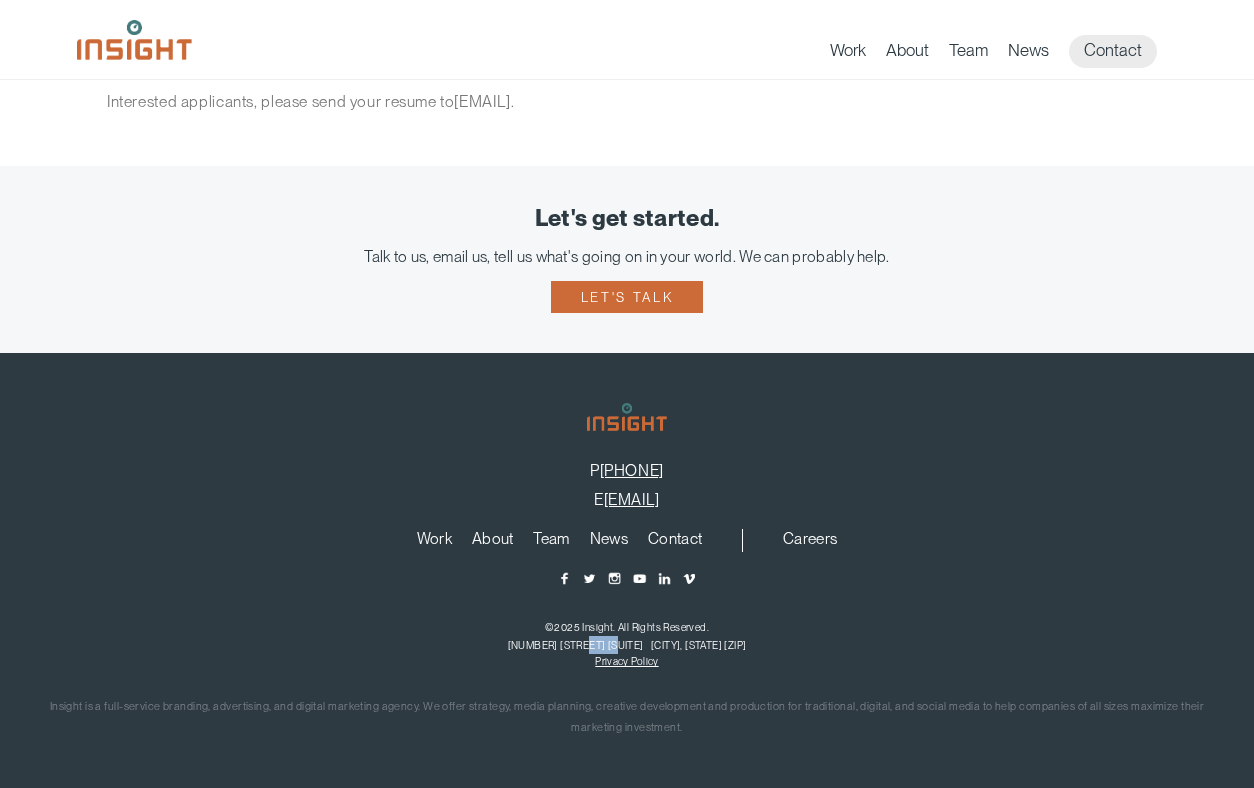 click on "©2025 Insight. All Rights Reserved.
401 E 8th Street Suite 304   Sioux Falls, SD 57103" at bounding box center [627, 636] 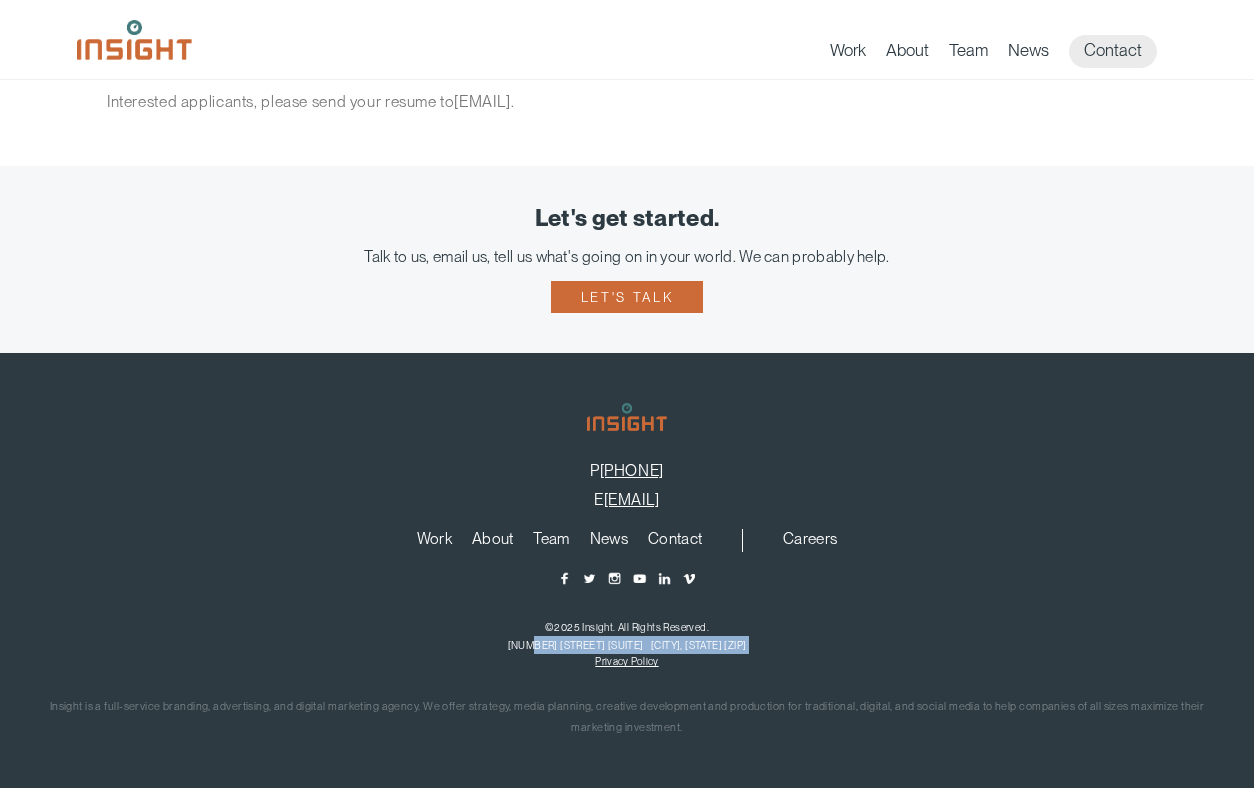 click on "©2025 Insight. All Rights Reserved.
401 E 8th Street Suite 304   Sioux Falls, SD 57103" at bounding box center [627, 636] 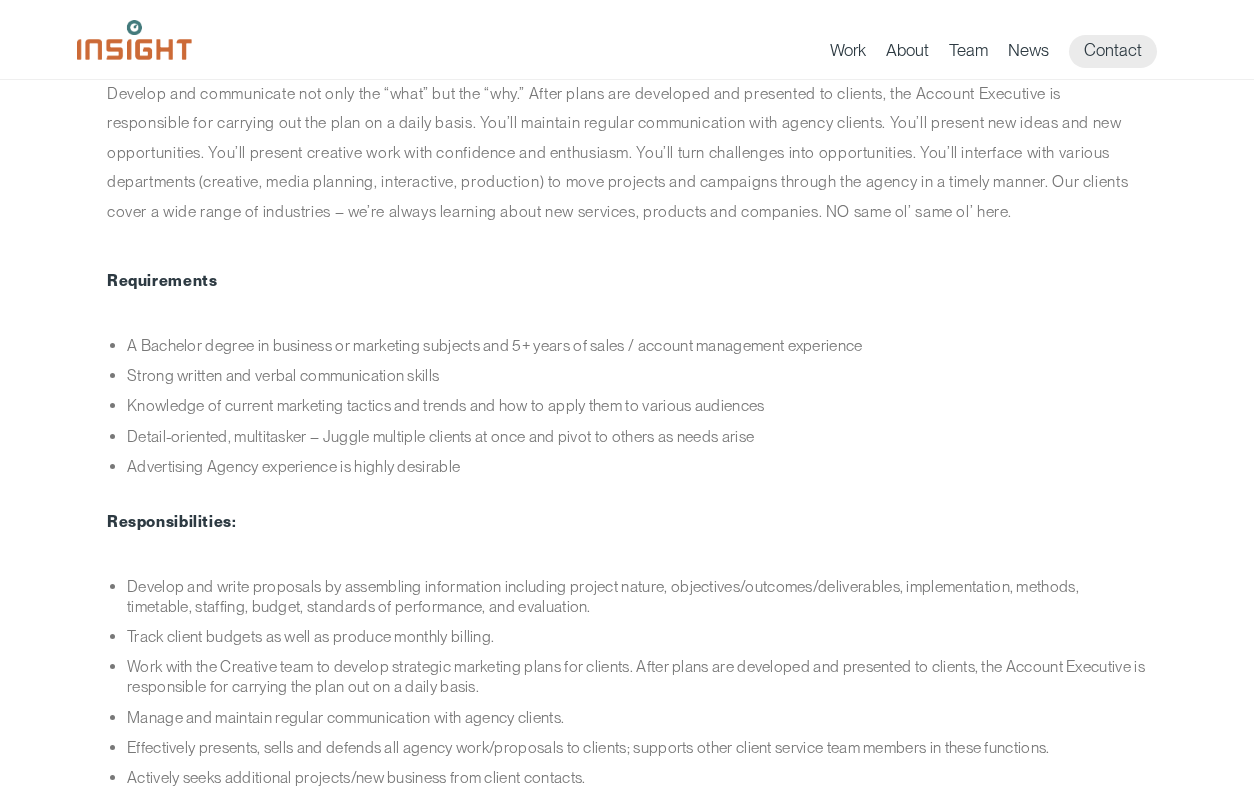 scroll, scrollTop: 0, scrollLeft: 0, axis: both 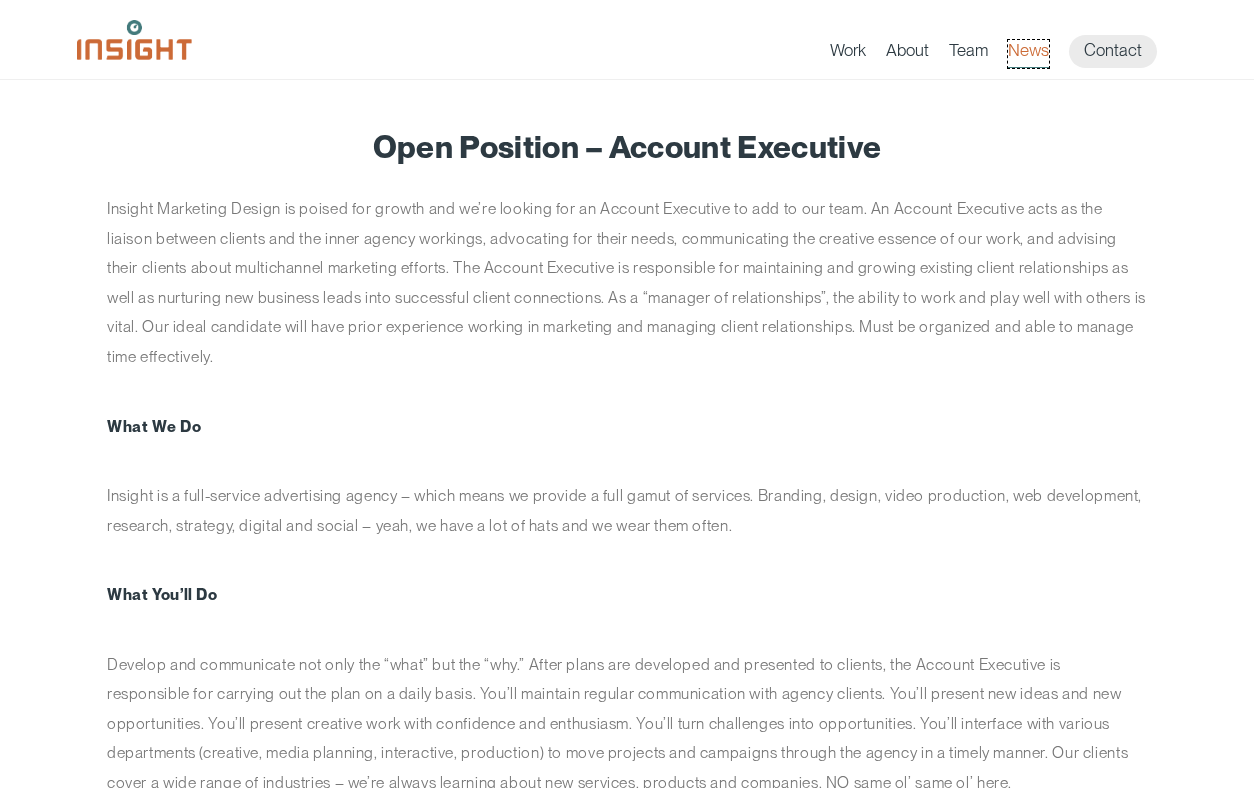 click on "News" at bounding box center [1028, 54] 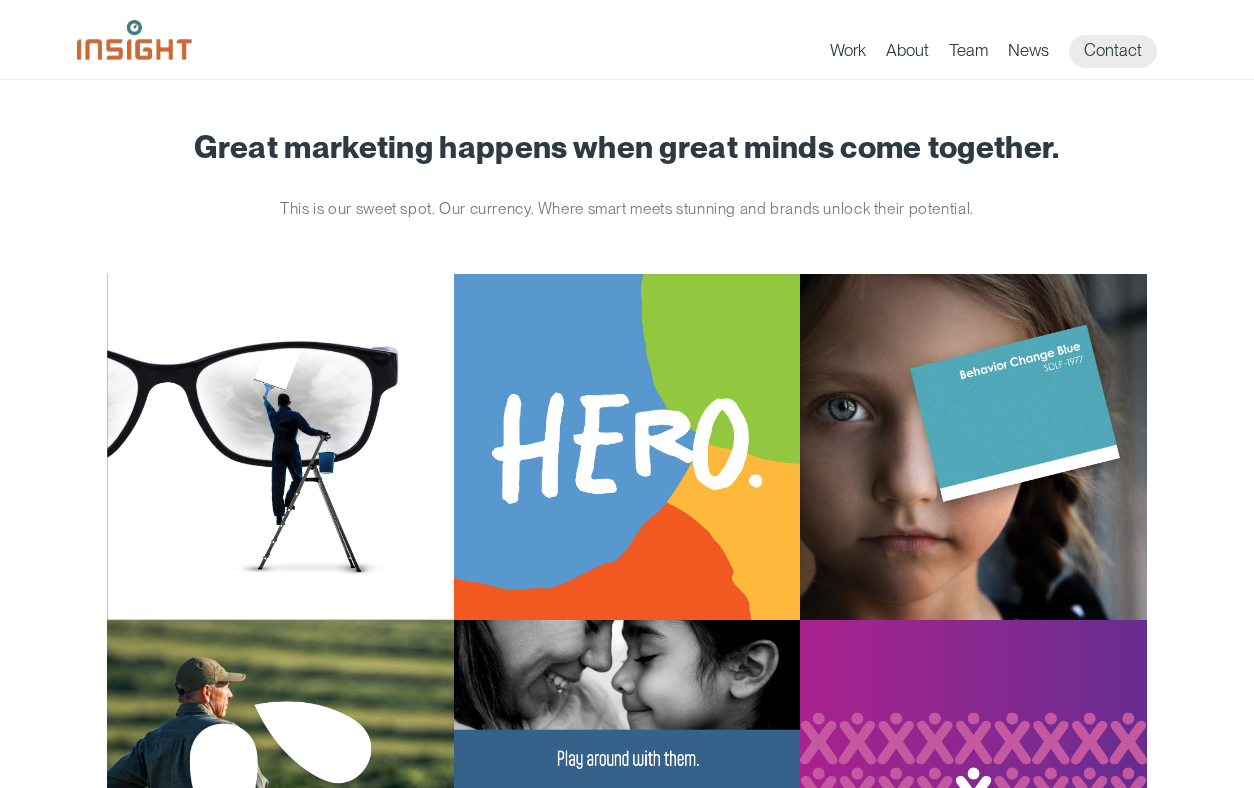 scroll, scrollTop: 0, scrollLeft: 0, axis: both 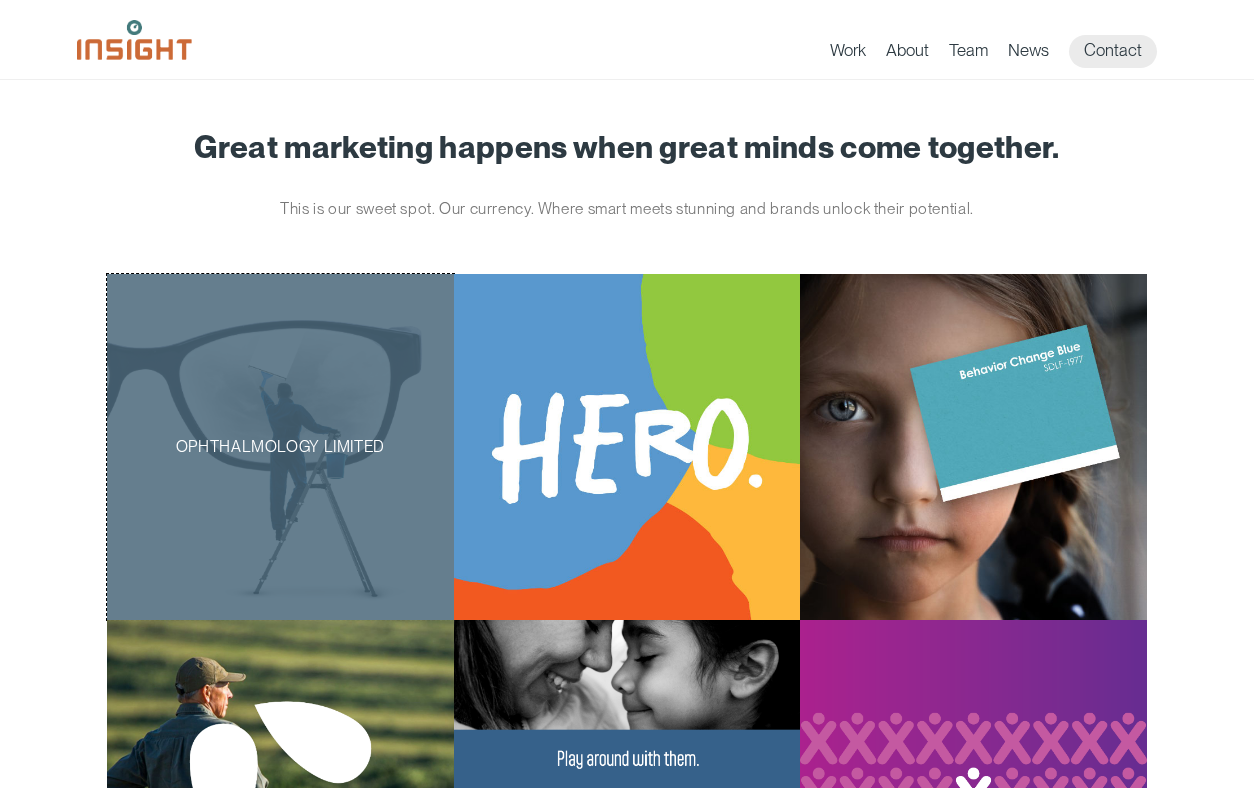 click on "Ophthalmology Limited" at bounding box center (280, 447) 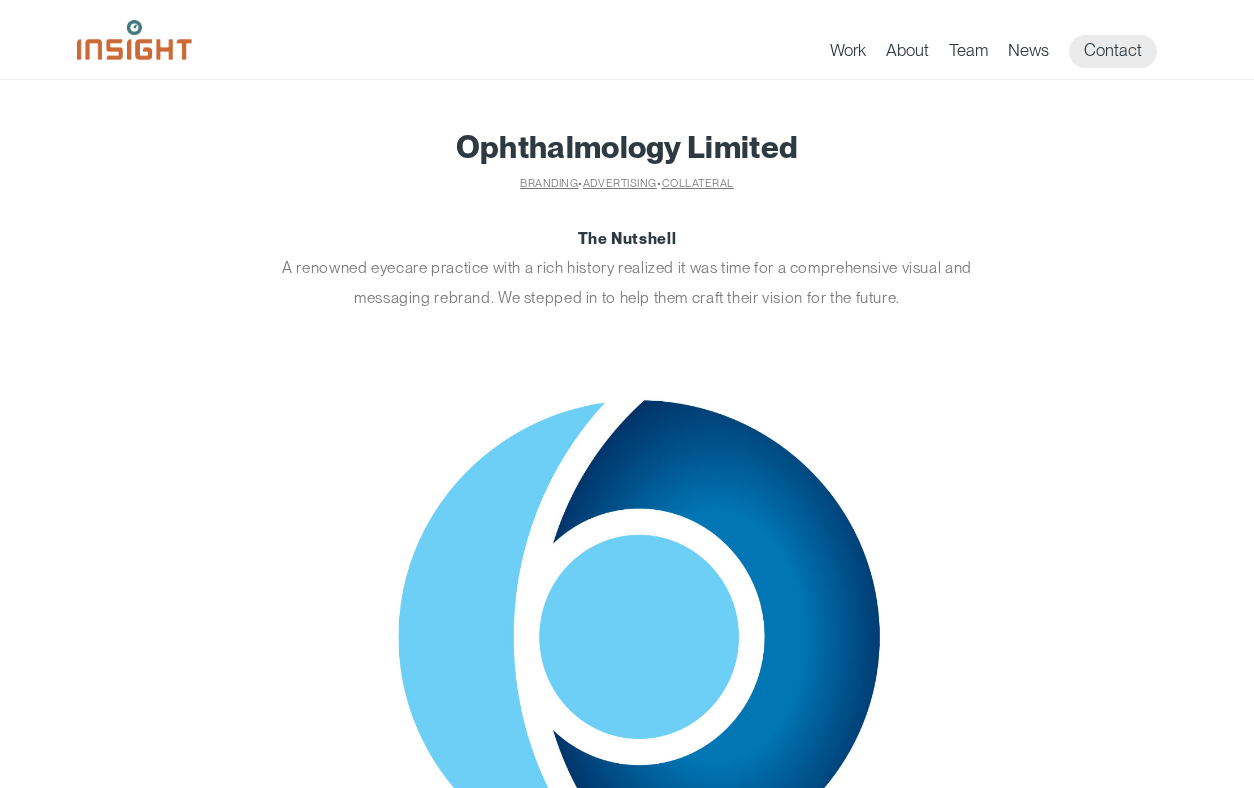 scroll, scrollTop: 0, scrollLeft: 0, axis: both 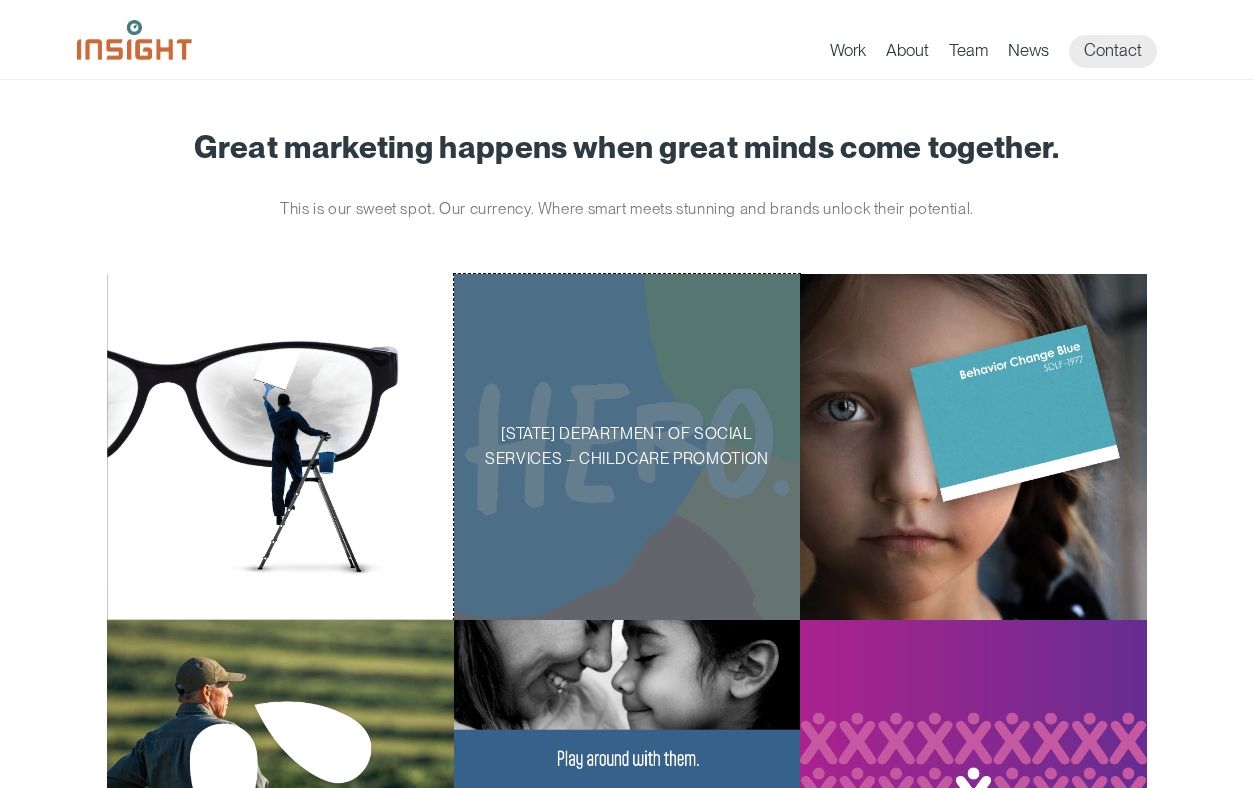 click on "[STATE] Department of Social Services – Childcare Promotion" at bounding box center [627, 447] 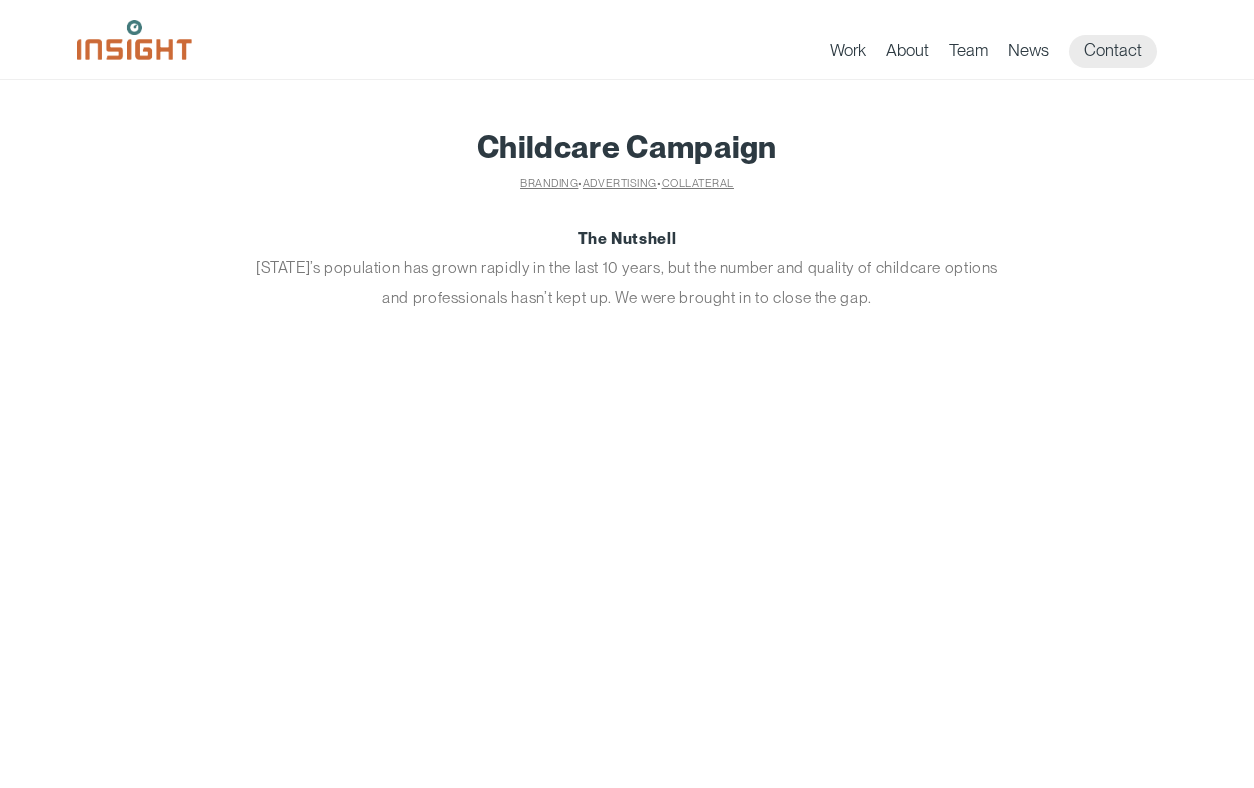 scroll, scrollTop: 0, scrollLeft: 0, axis: both 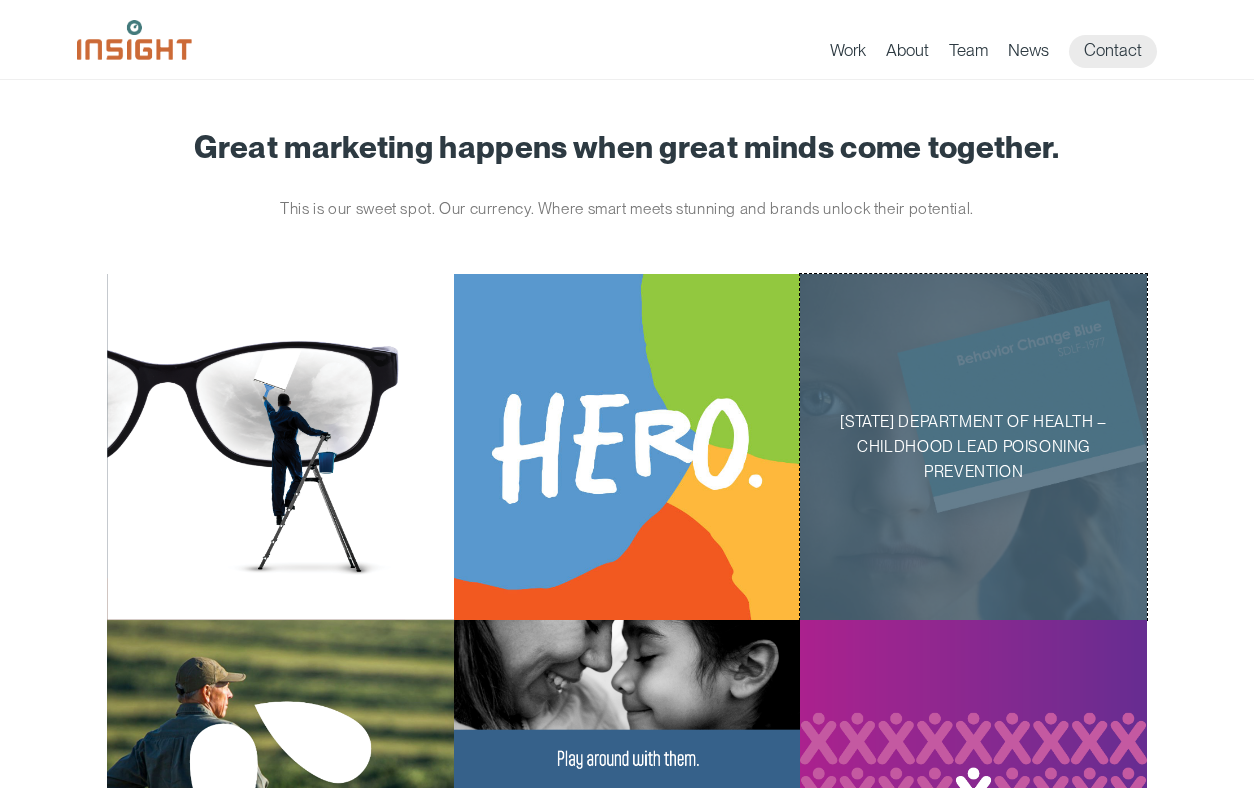click on "[STATE] Department of Health – Childhood Lead Poisoning Prevention" at bounding box center [973, 447] 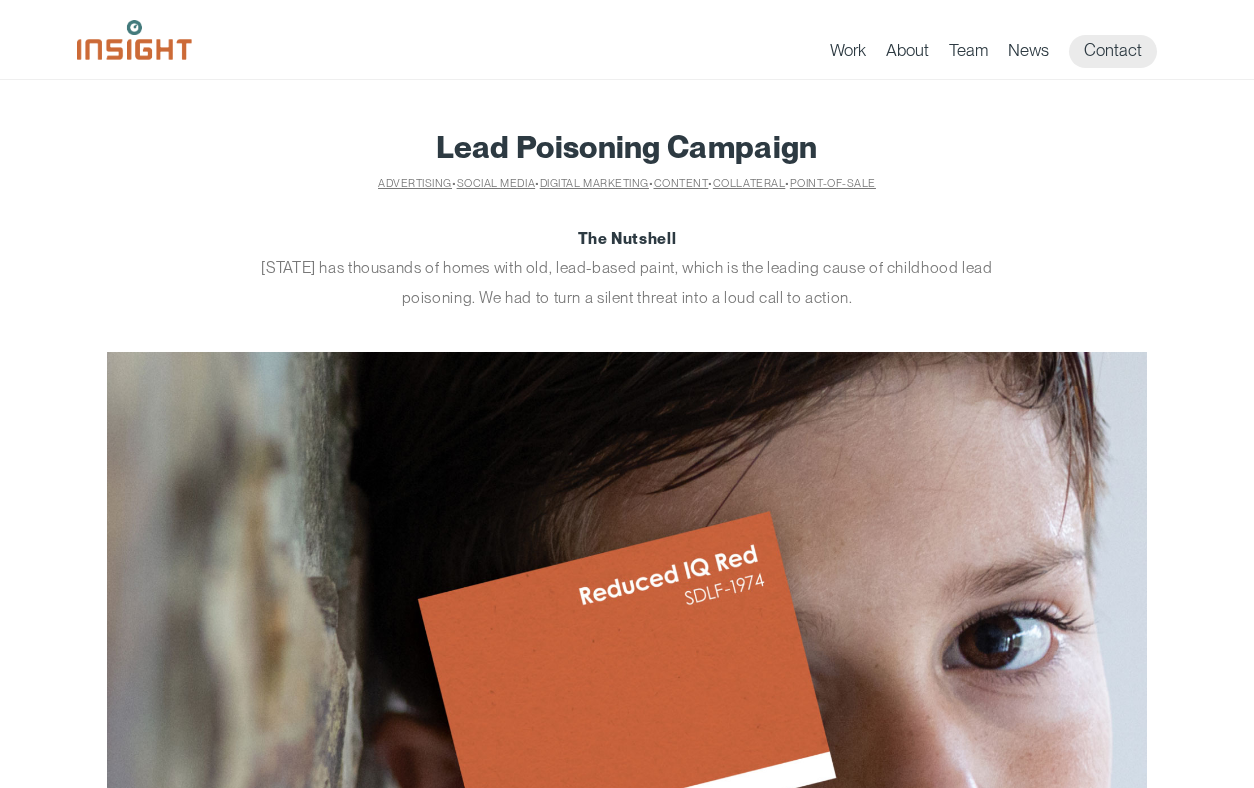 scroll, scrollTop: 0, scrollLeft: 0, axis: both 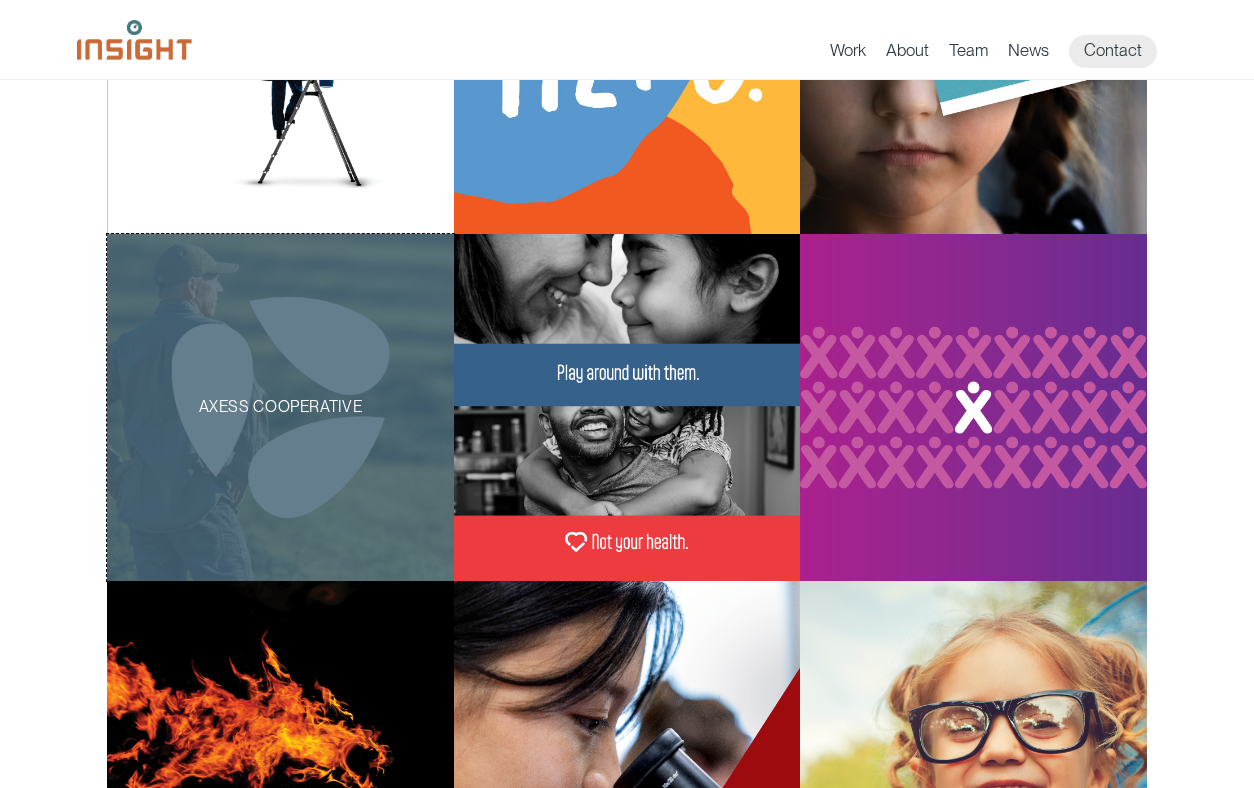 click on "AXESS Cooperative" at bounding box center [280, 407] 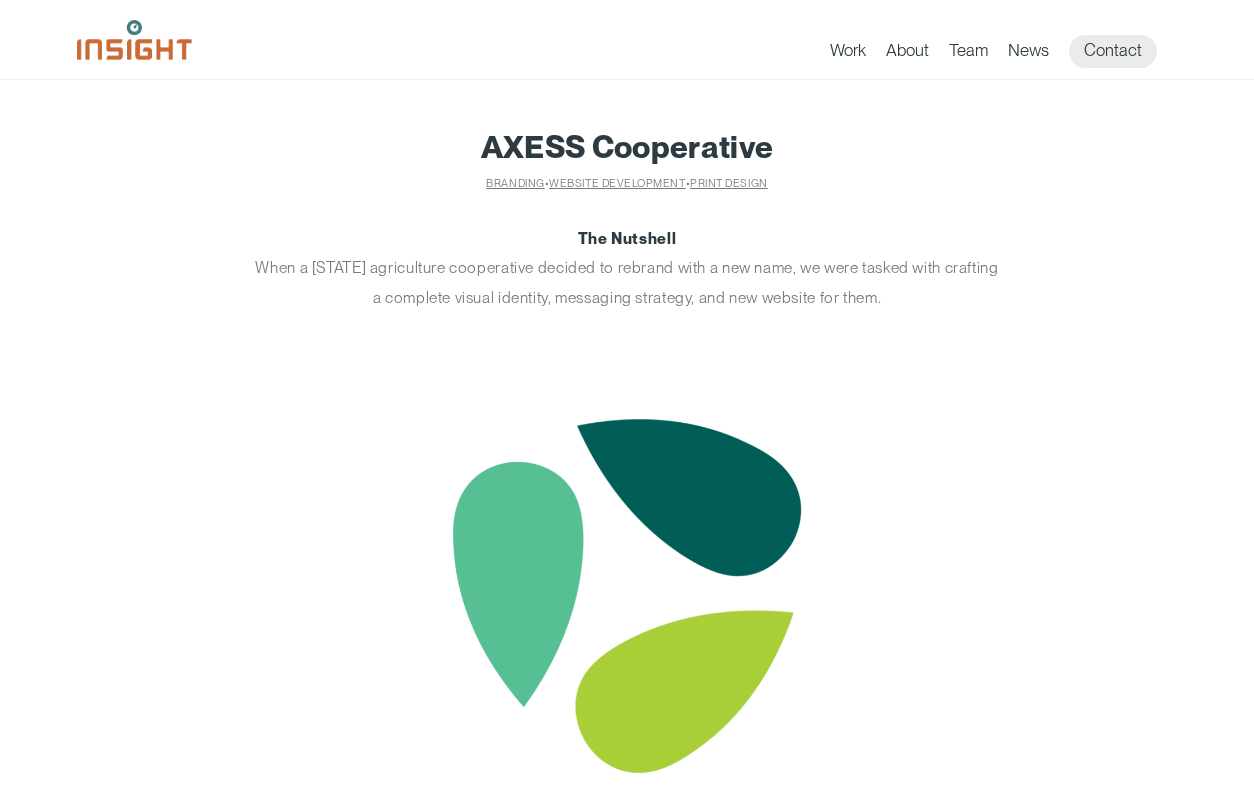 scroll, scrollTop: 0, scrollLeft: 0, axis: both 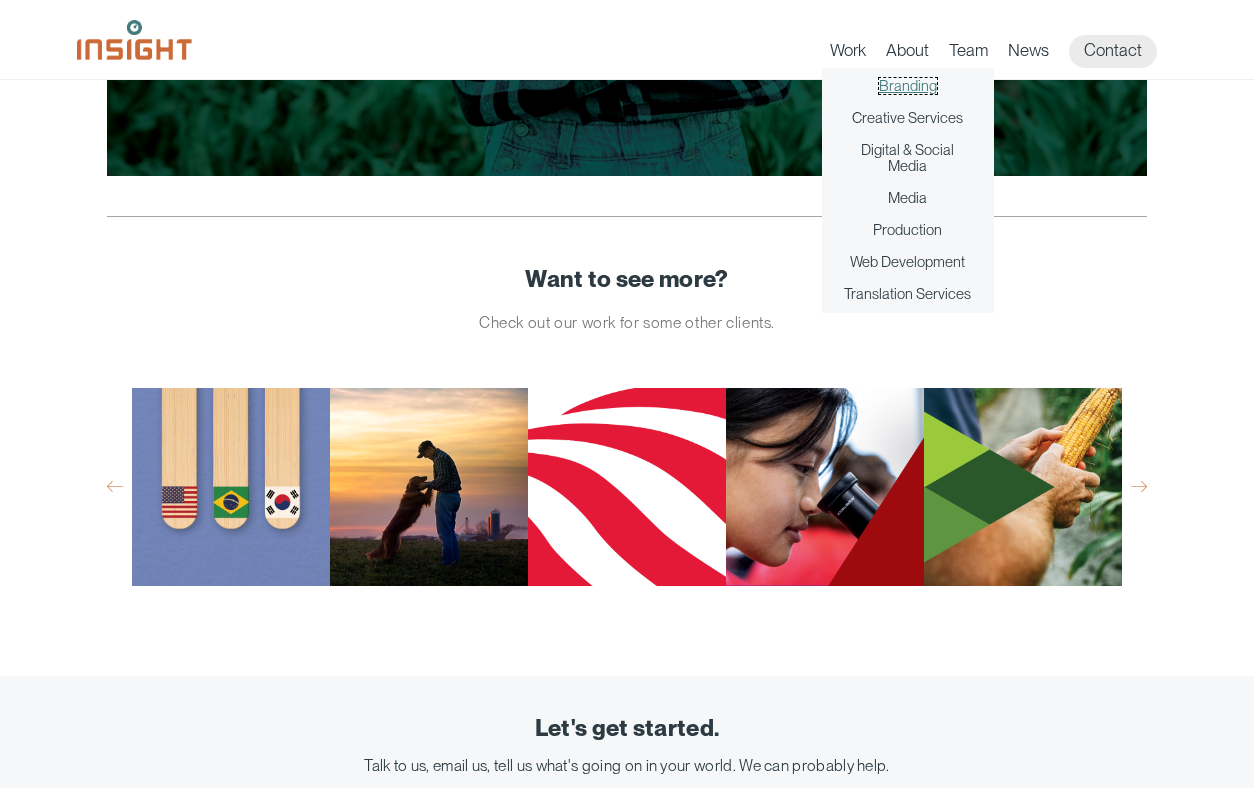 click on "Branding" at bounding box center (908, 86) 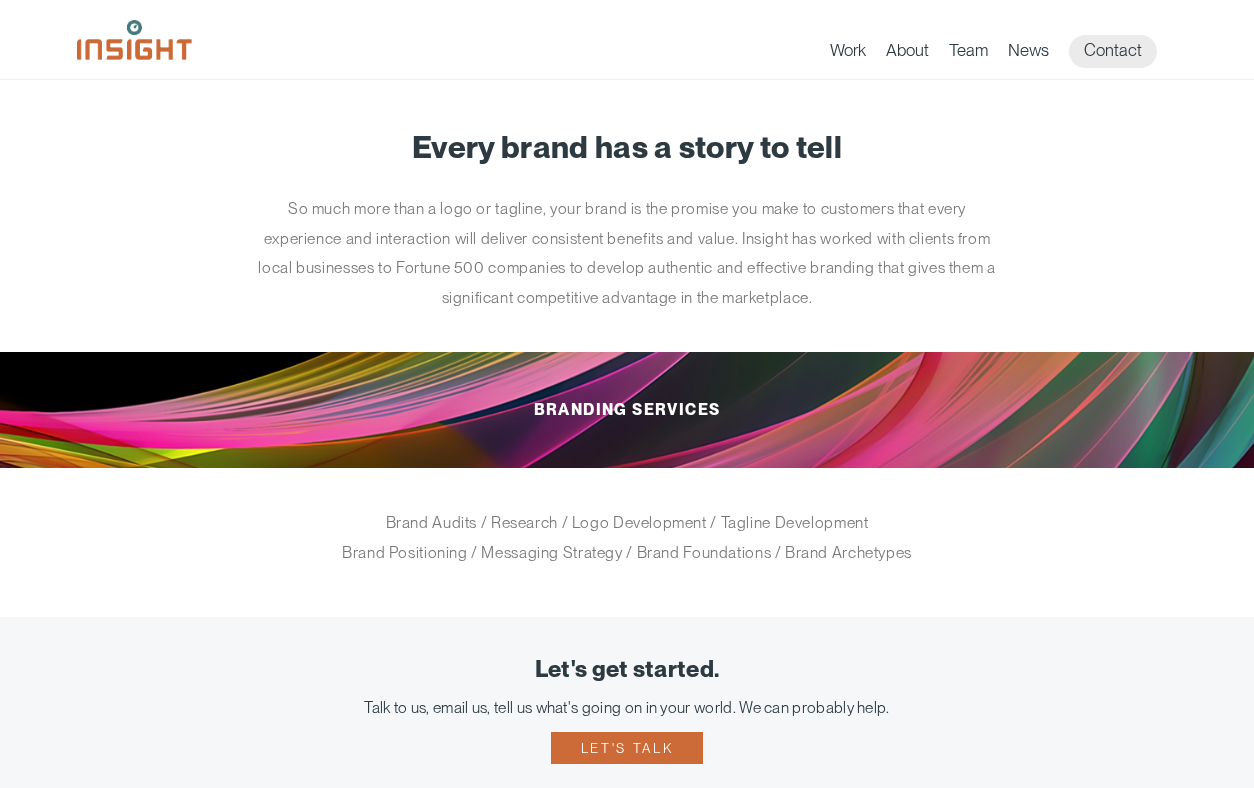 scroll, scrollTop: 0, scrollLeft: 0, axis: both 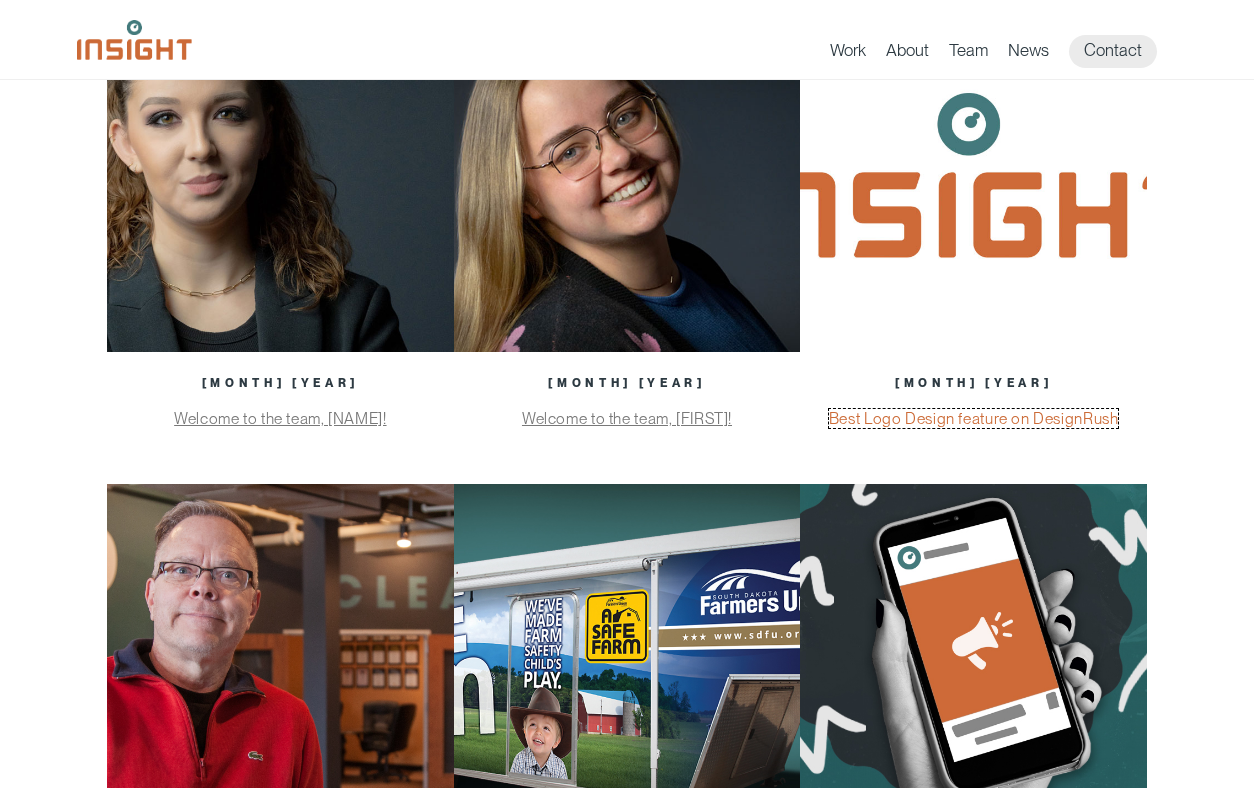 click on "Best Logo Design feature on DesignRush" at bounding box center [974, 418] 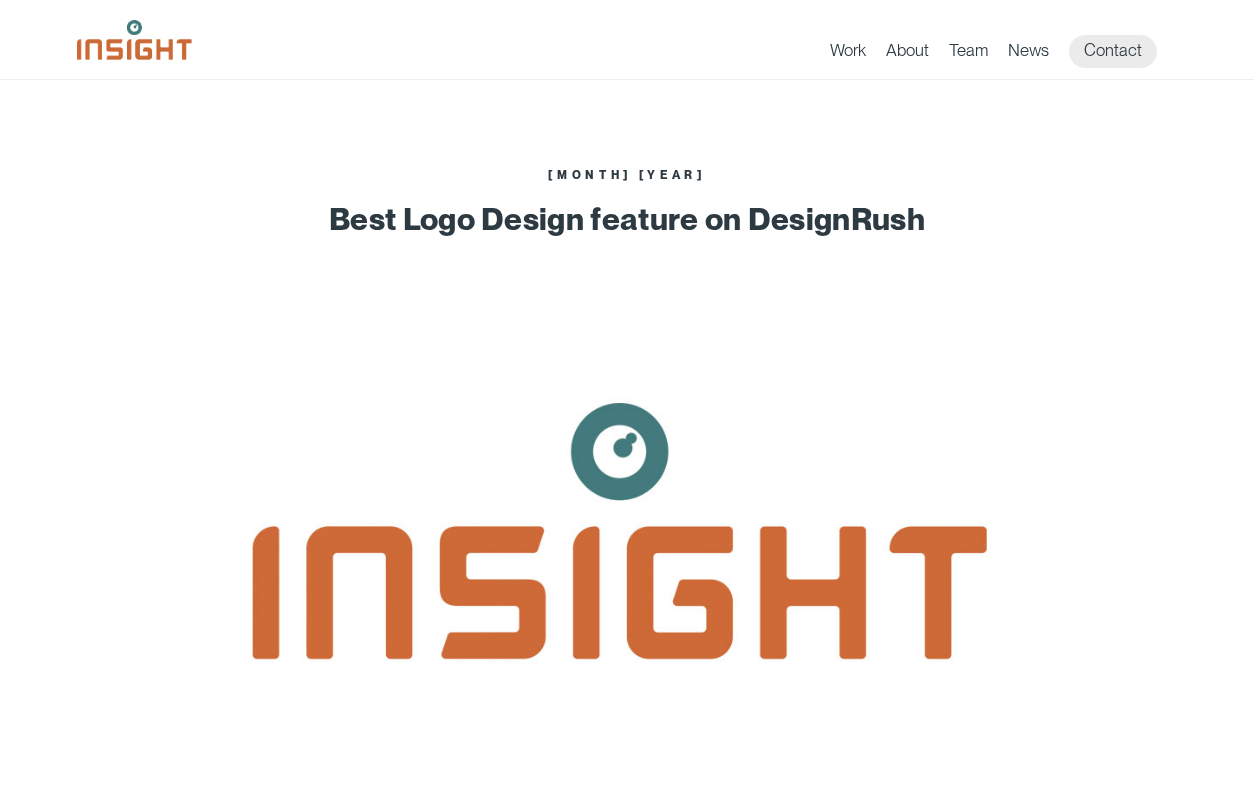 scroll, scrollTop: 0, scrollLeft: 0, axis: both 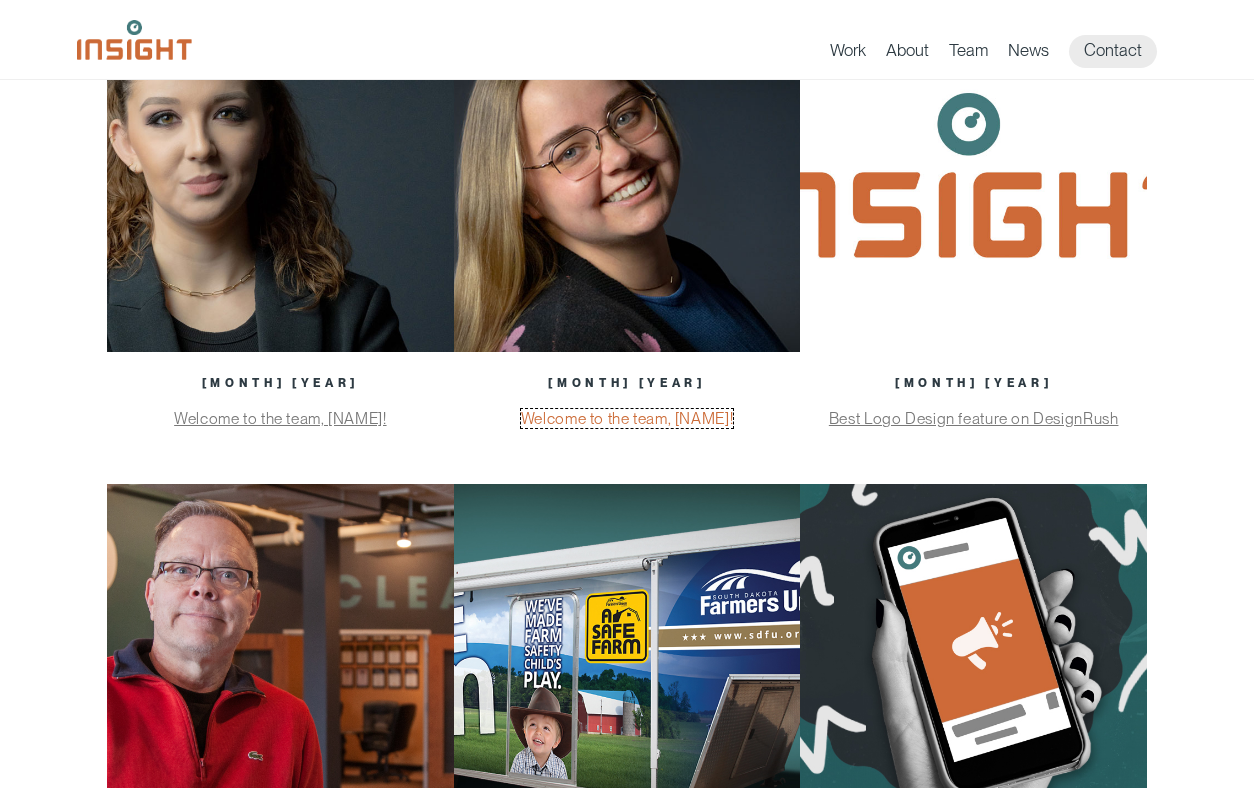 click on "Welcome to the team, [NAME]!" at bounding box center (627, 418) 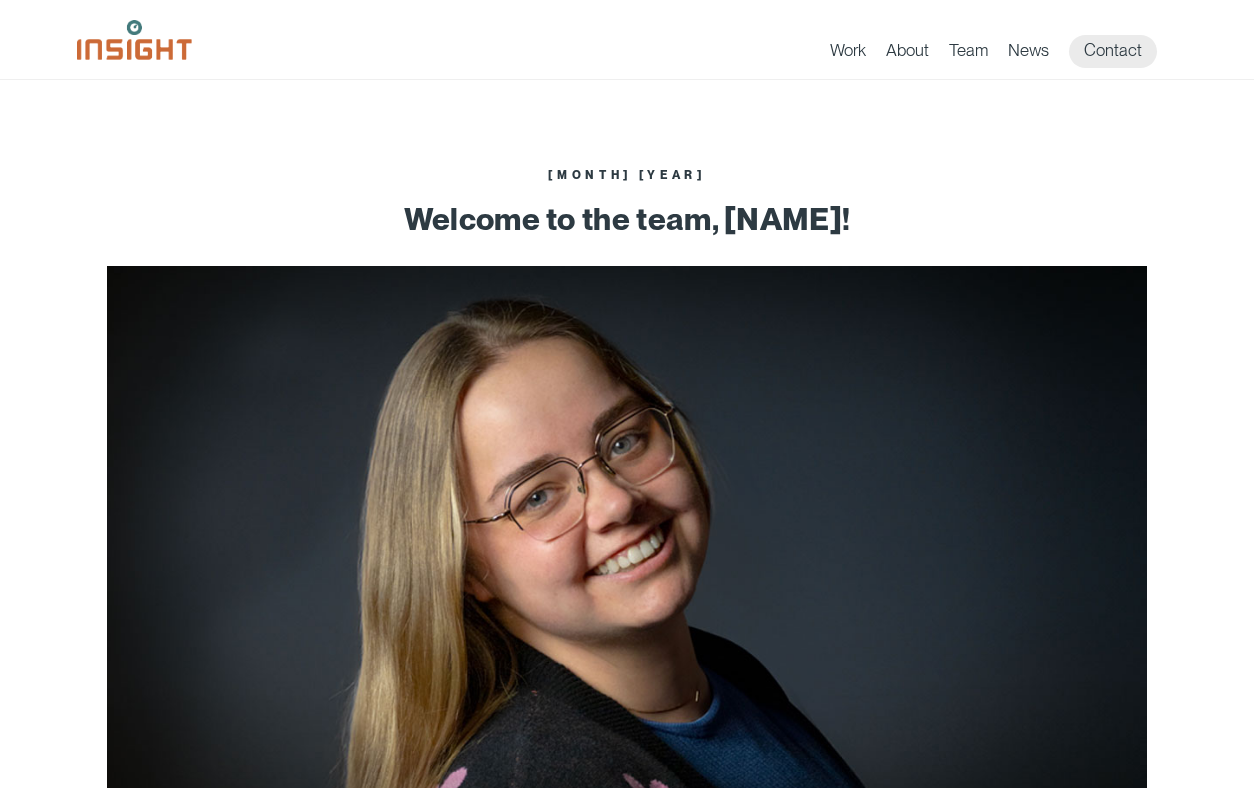 scroll, scrollTop: 0, scrollLeft: 0, axis: both 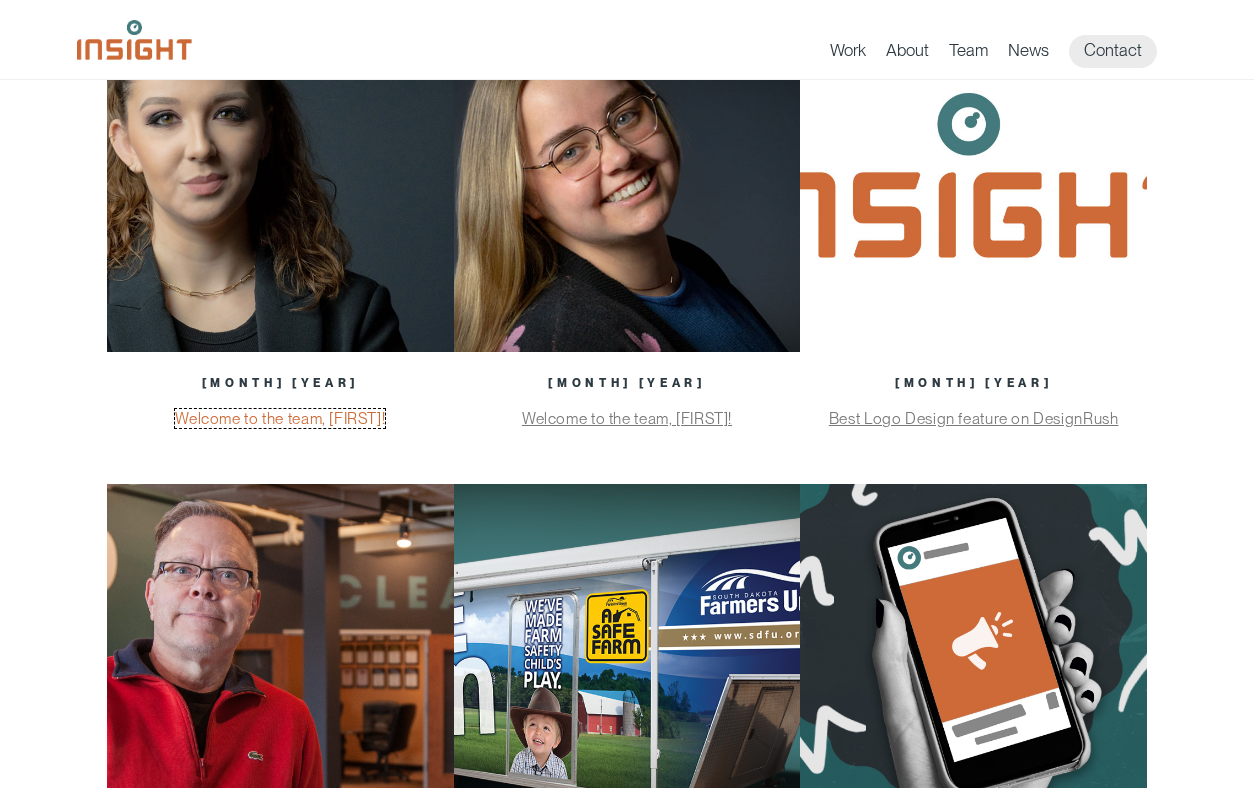 click on "Welcome to the team, [FIRST]!" at bounding box center (280, 418) 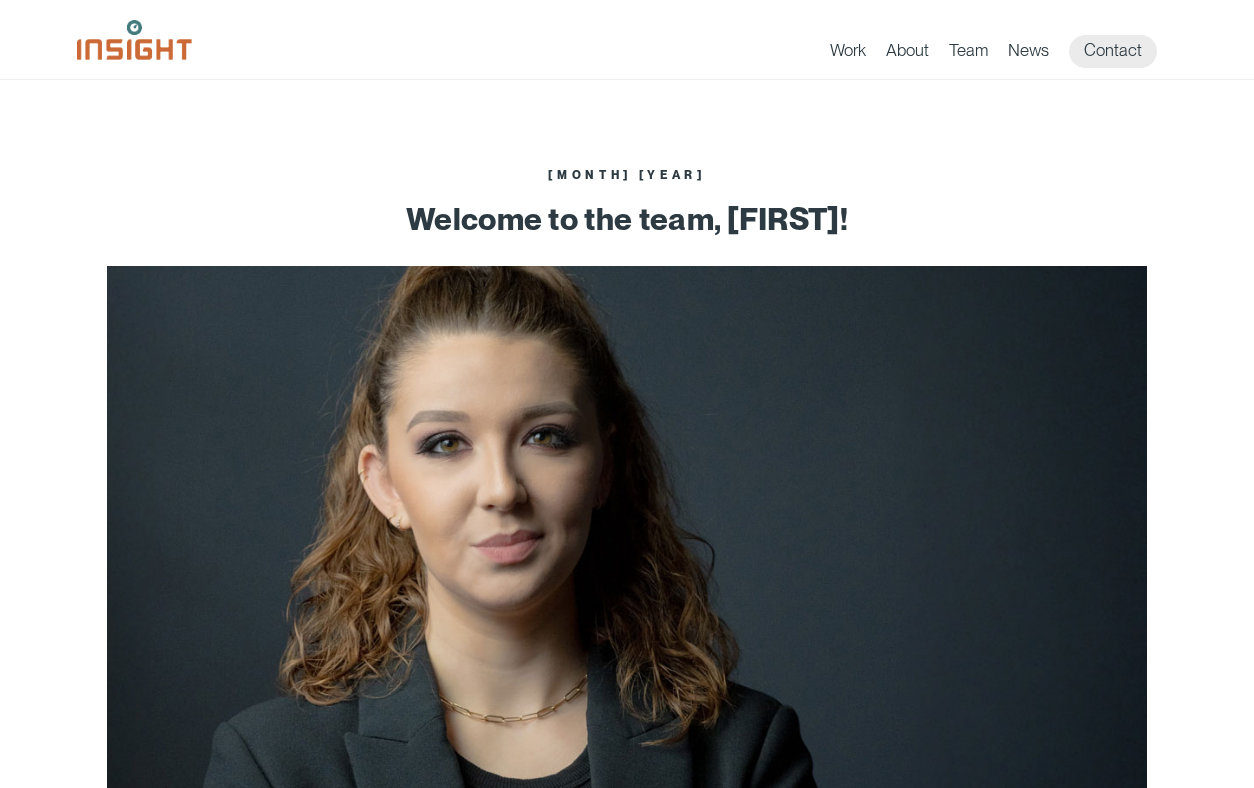 scroll, scrollTop: 0, scrollLeft: 0, axis: both 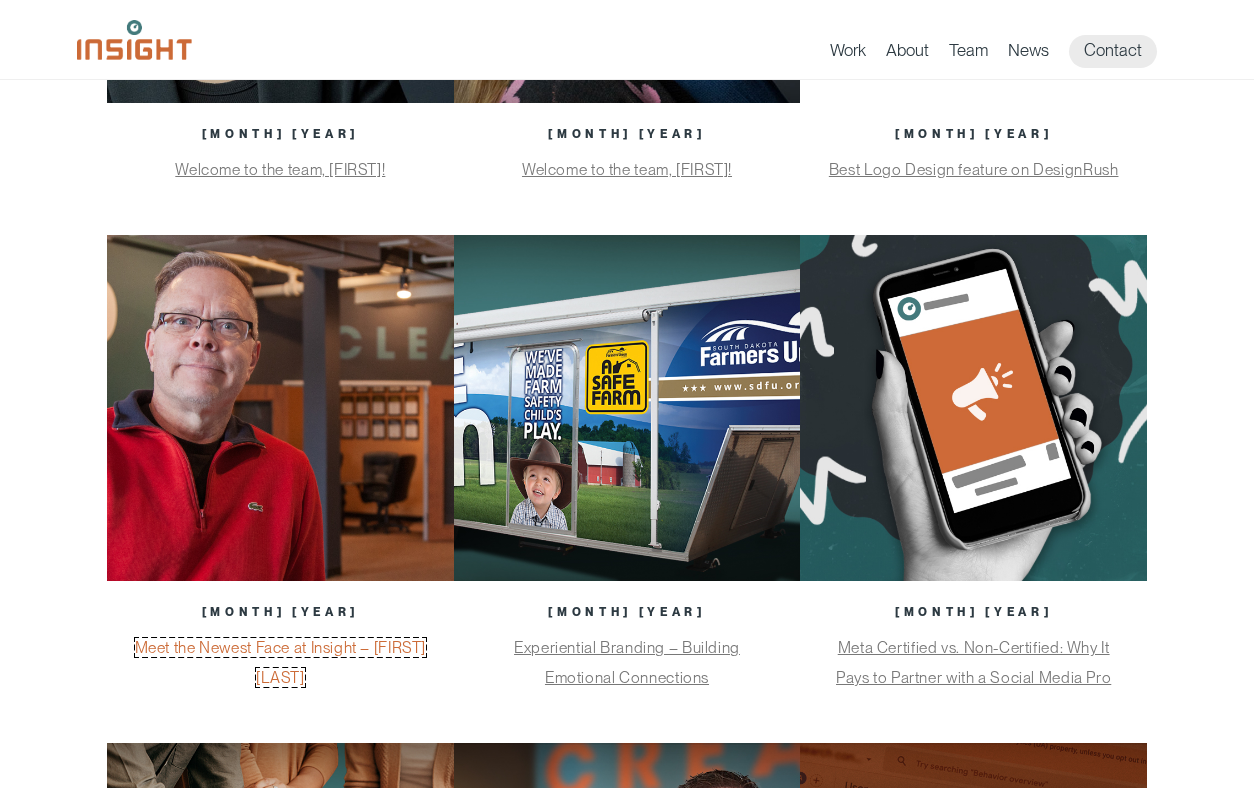 click on "Meet the Newest Face at Insight – [FIRST] [LAST]" at bounding box center (281, 662) 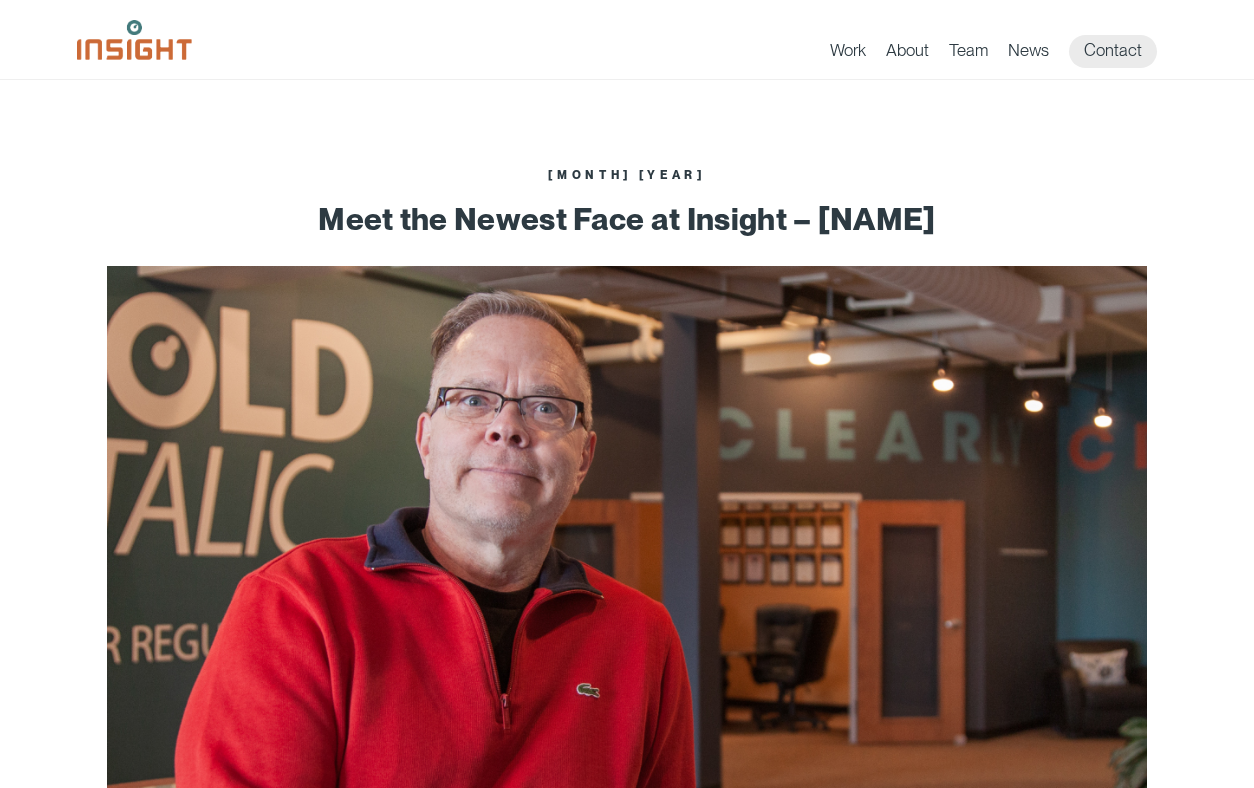 scroll, scrollTop: 0, scrollLeft: 0, axis: both 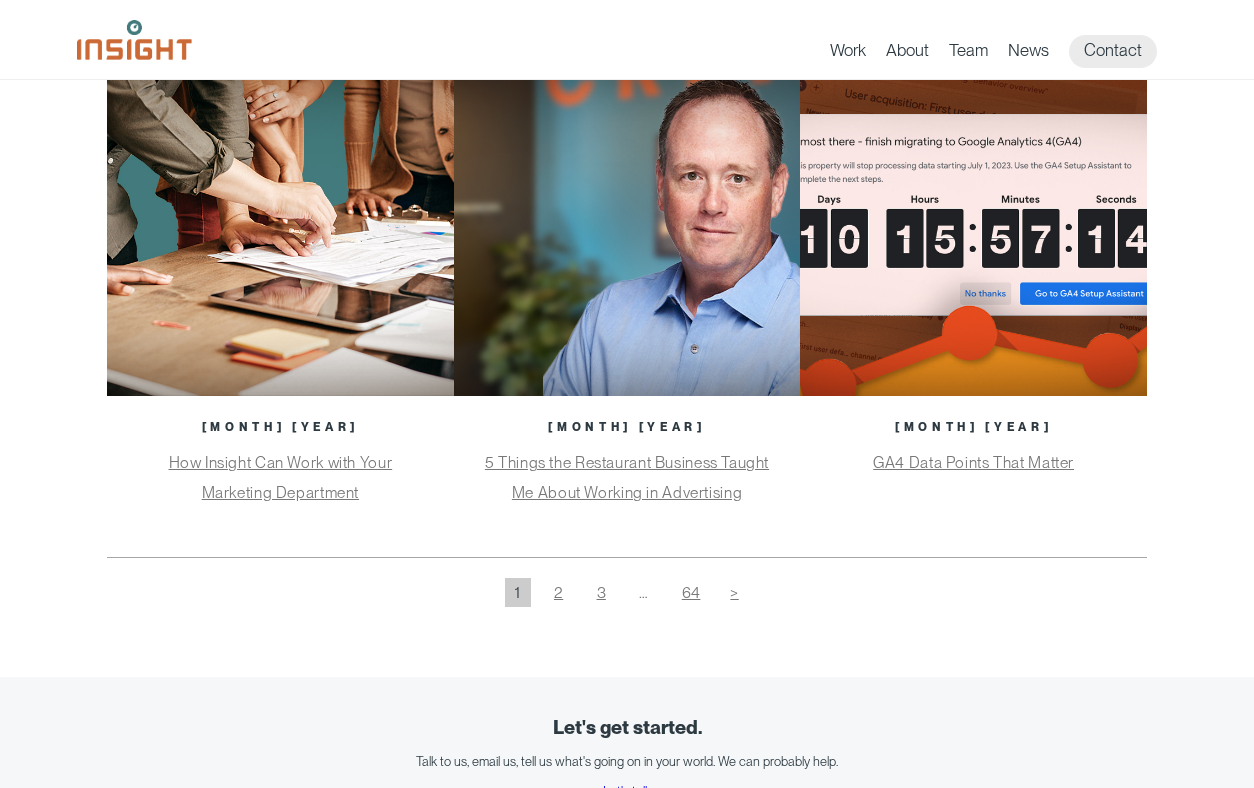 click on "5 Things the Restaurant Business Taught Me About Working in Advertising" at bounding box center (627, 477) 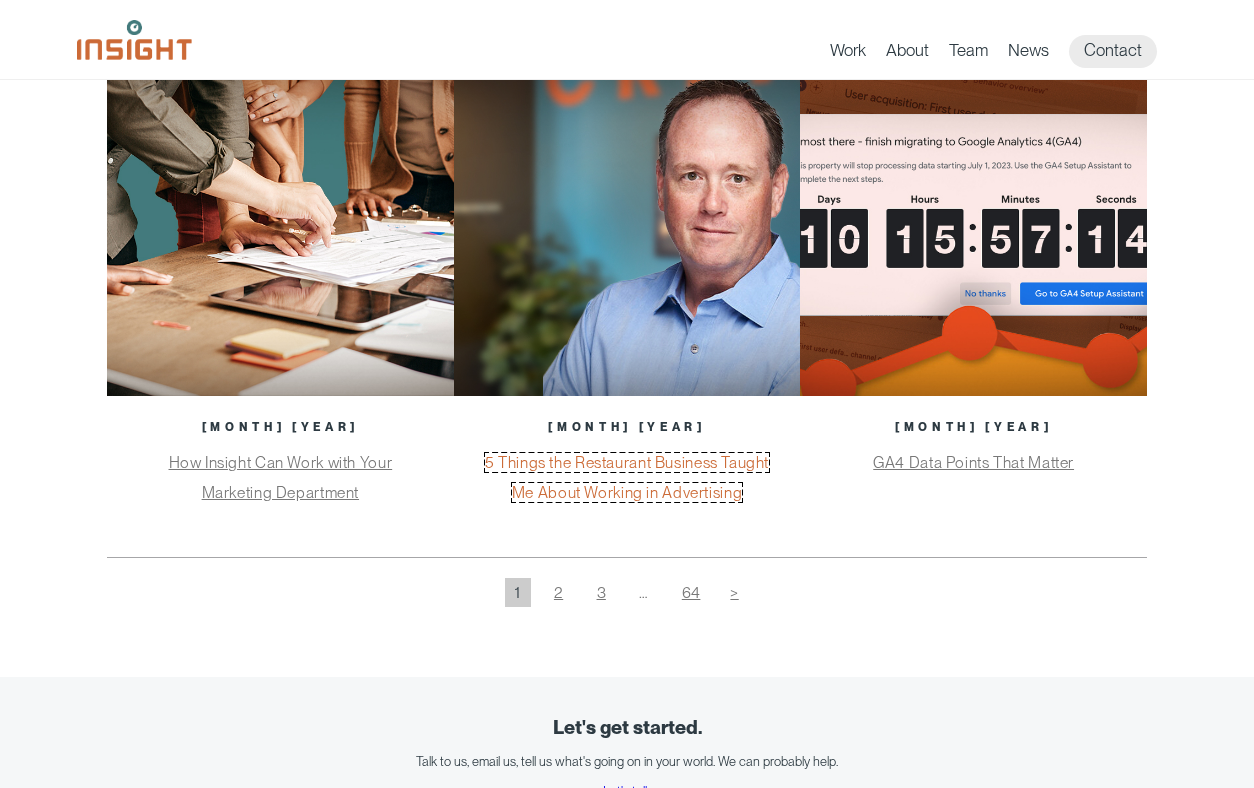 click on "5 Things the Restaurant Business Taught Me About Working in Advertising" at bounding box center [627, 477] 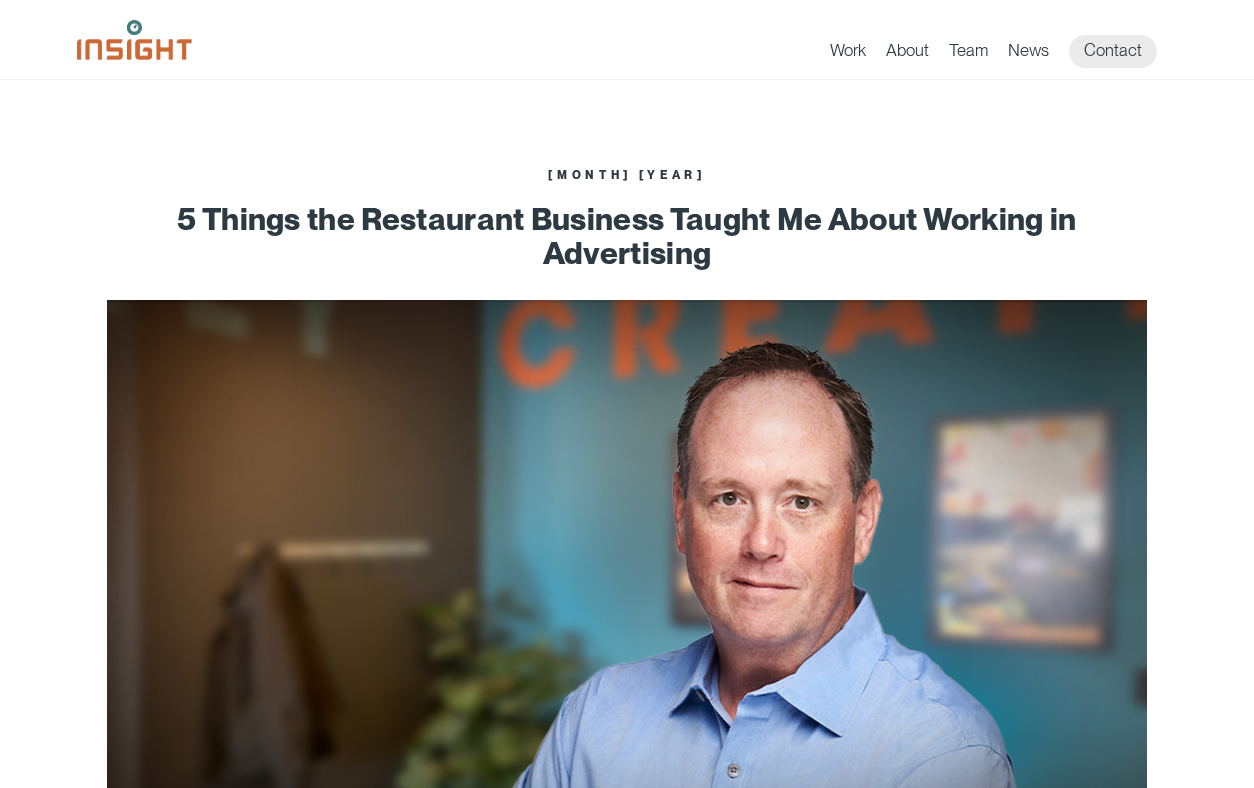 scroll, scrollTop: 0, scrollLeft: 0, axis: both 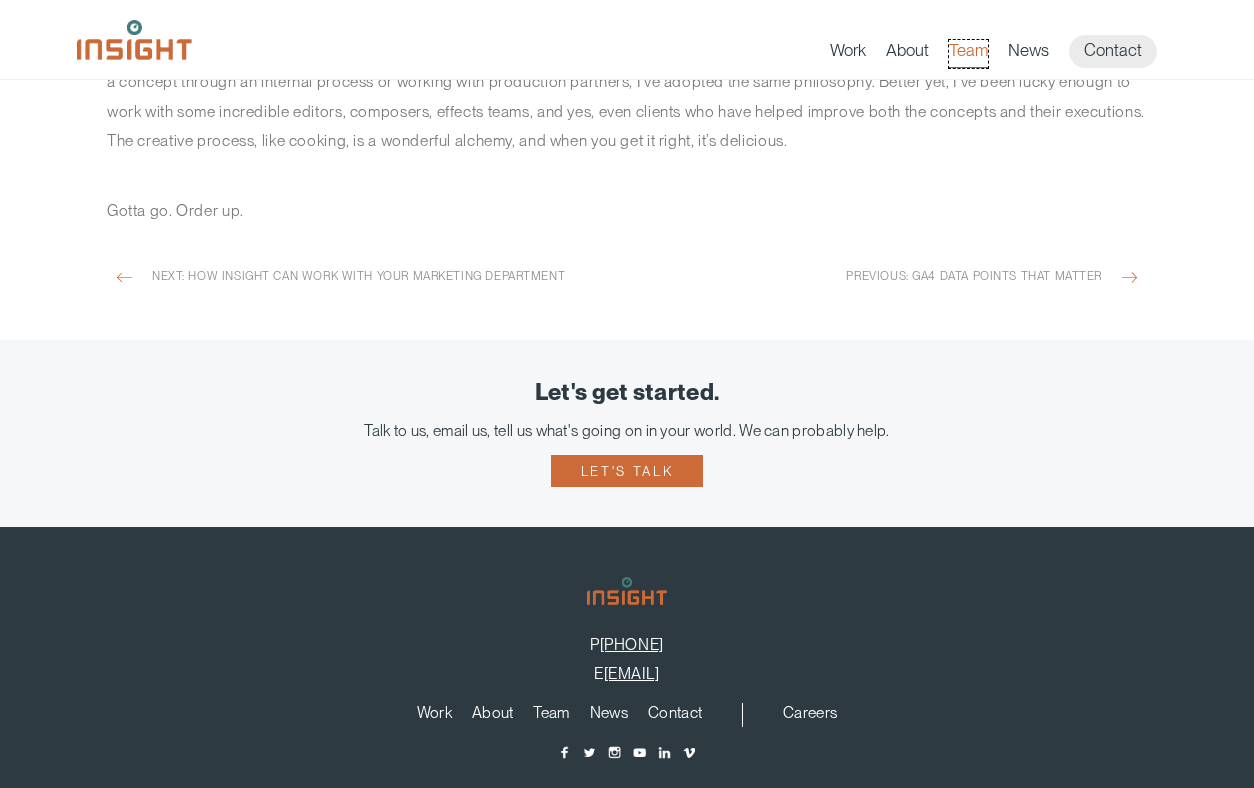 click on "Team" at bounding box center [968, 54] 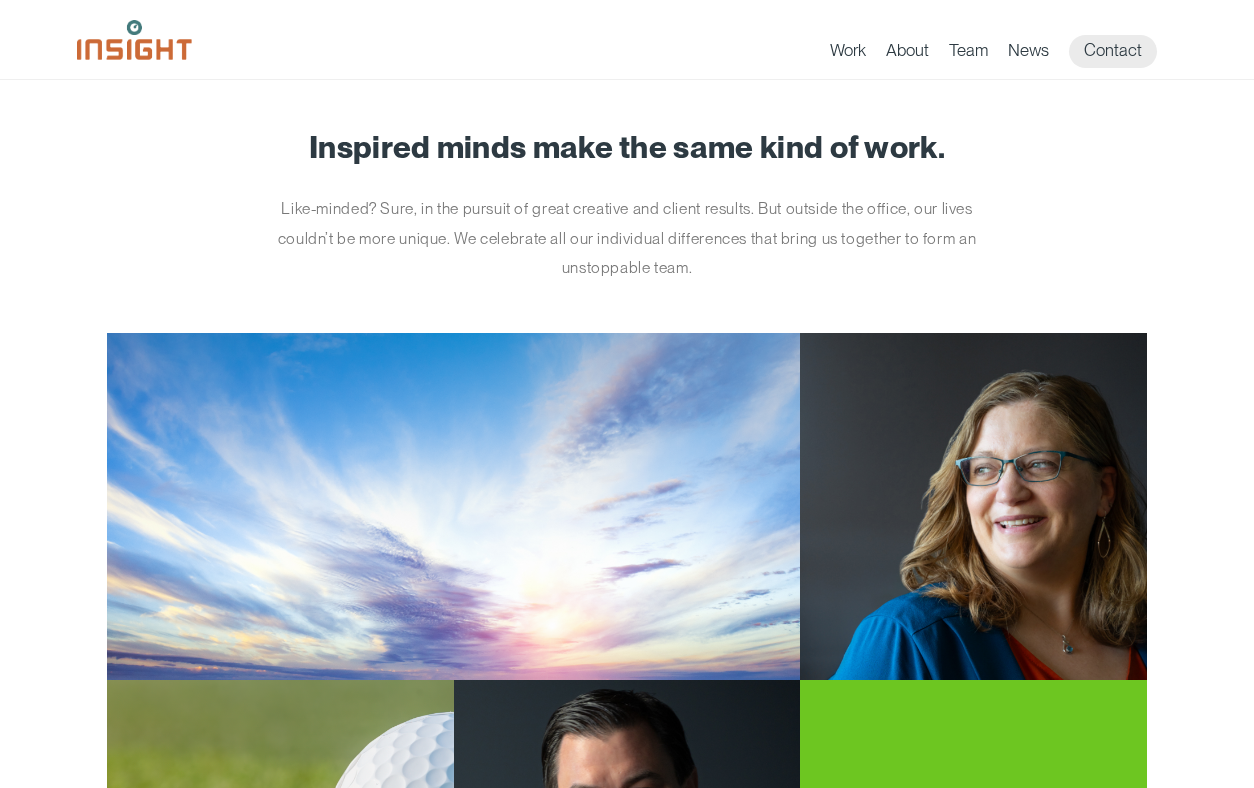scroll, scrollTop: 0, scrollLeft: 0, axis: both 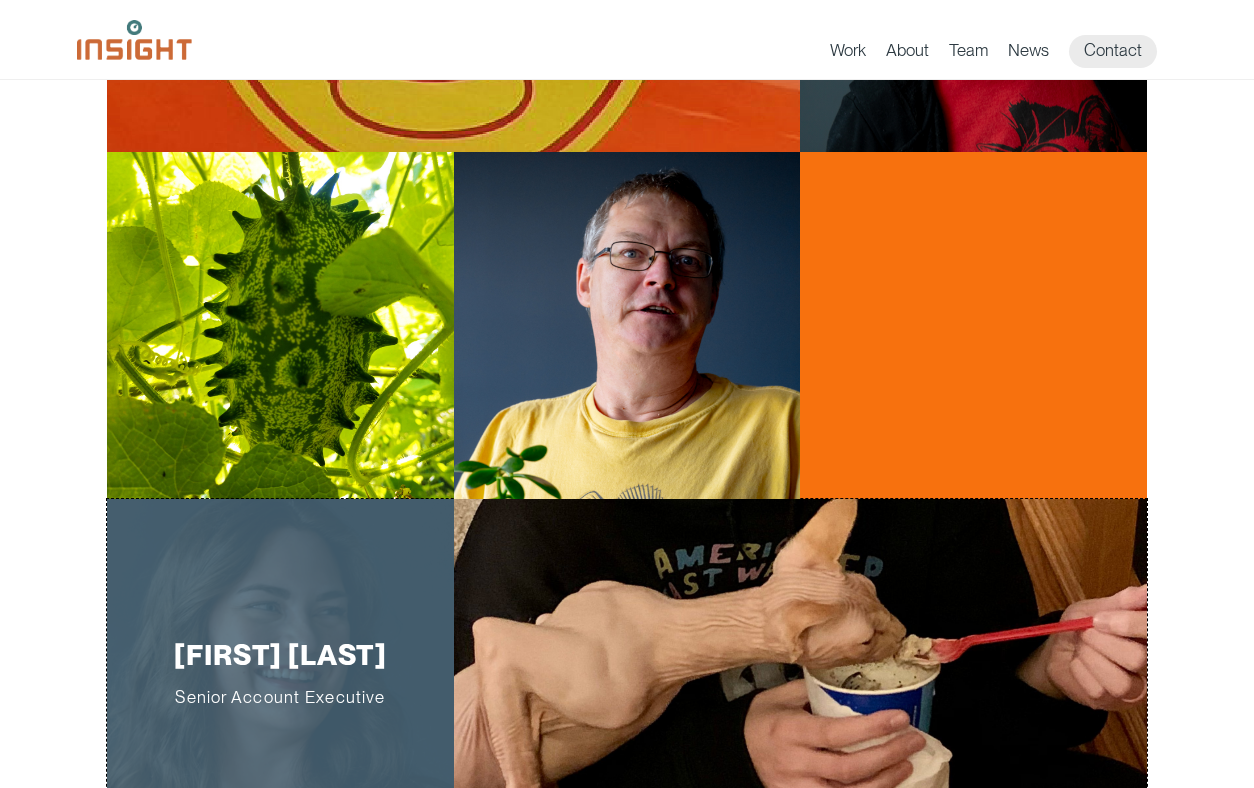 click on "Katrina Vyborny Senior Account Executive" at bounding box center [280, 672] 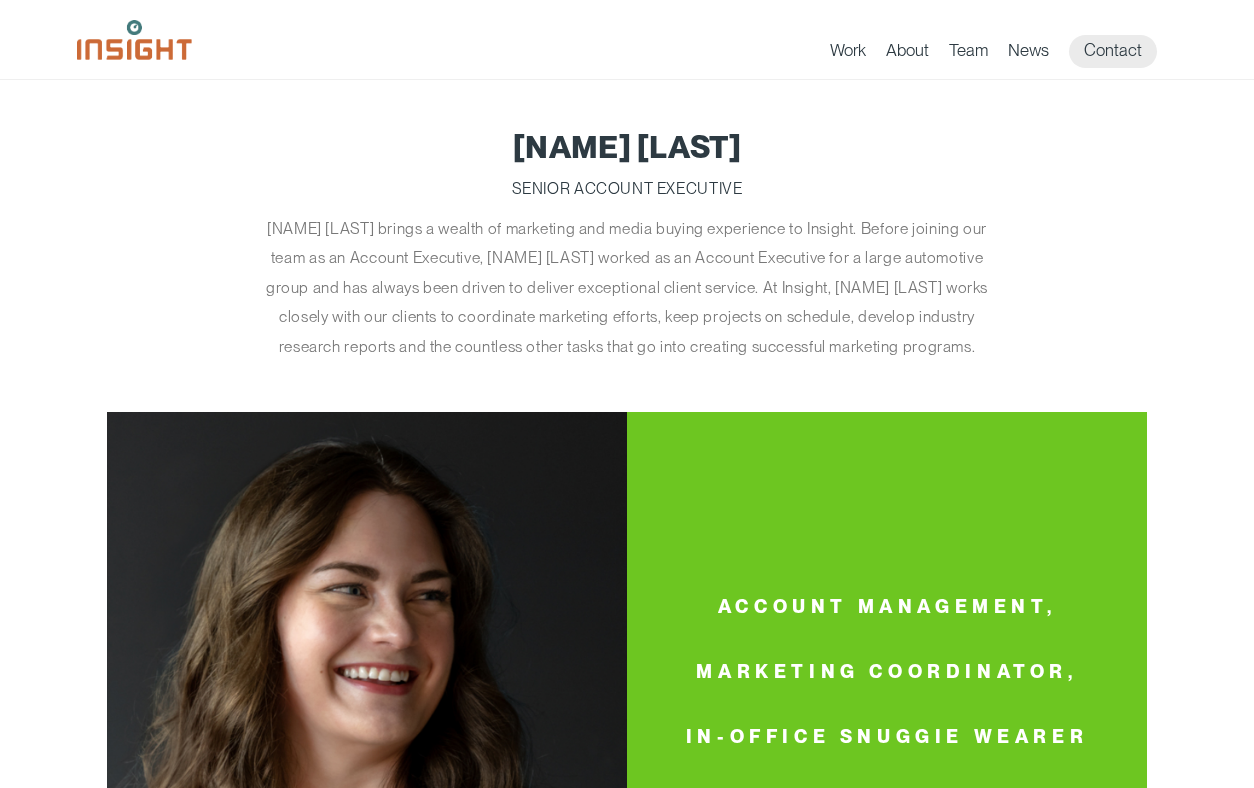 scroll, scrollTop: 0, scrollLeft: 0, axis: both 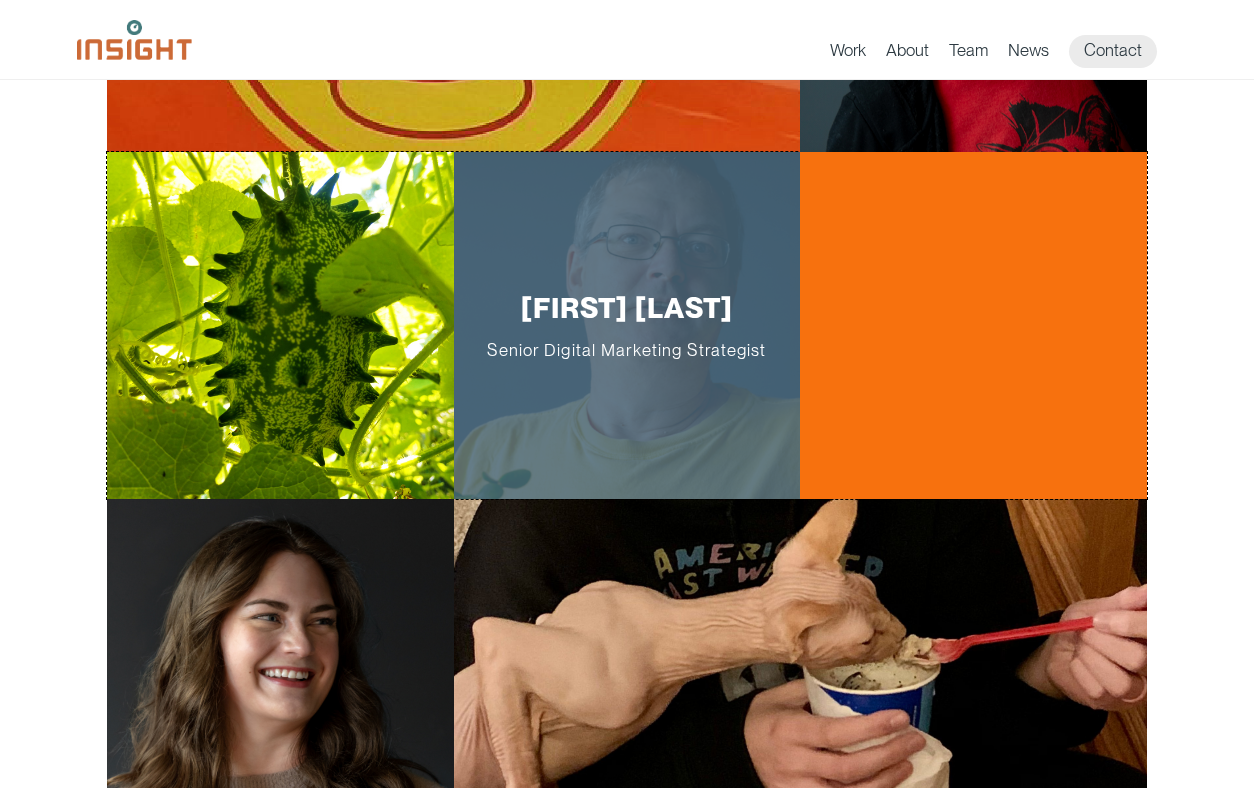 click on "Senior Digital Marketing Strategist" at bounding box center [627, 350] 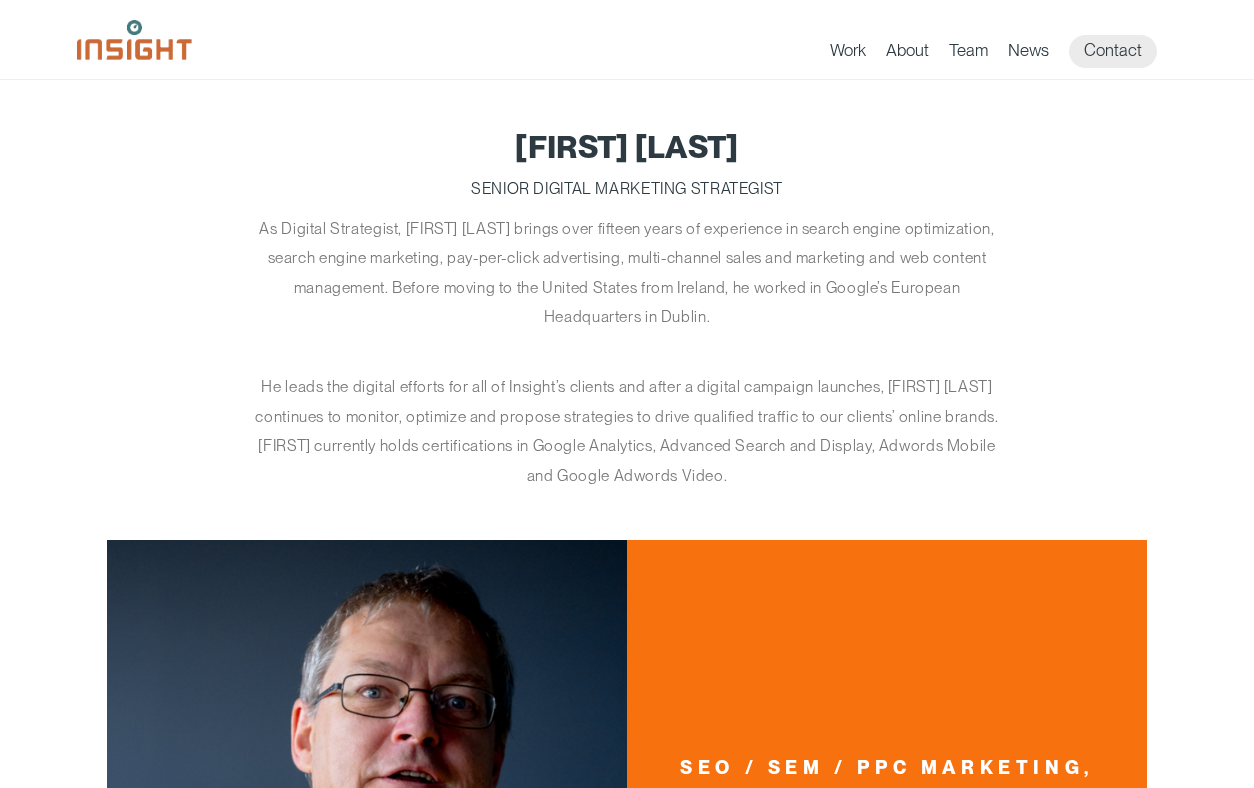 scroll, scrollTop: 0, scrollLeft: 0, axis: both 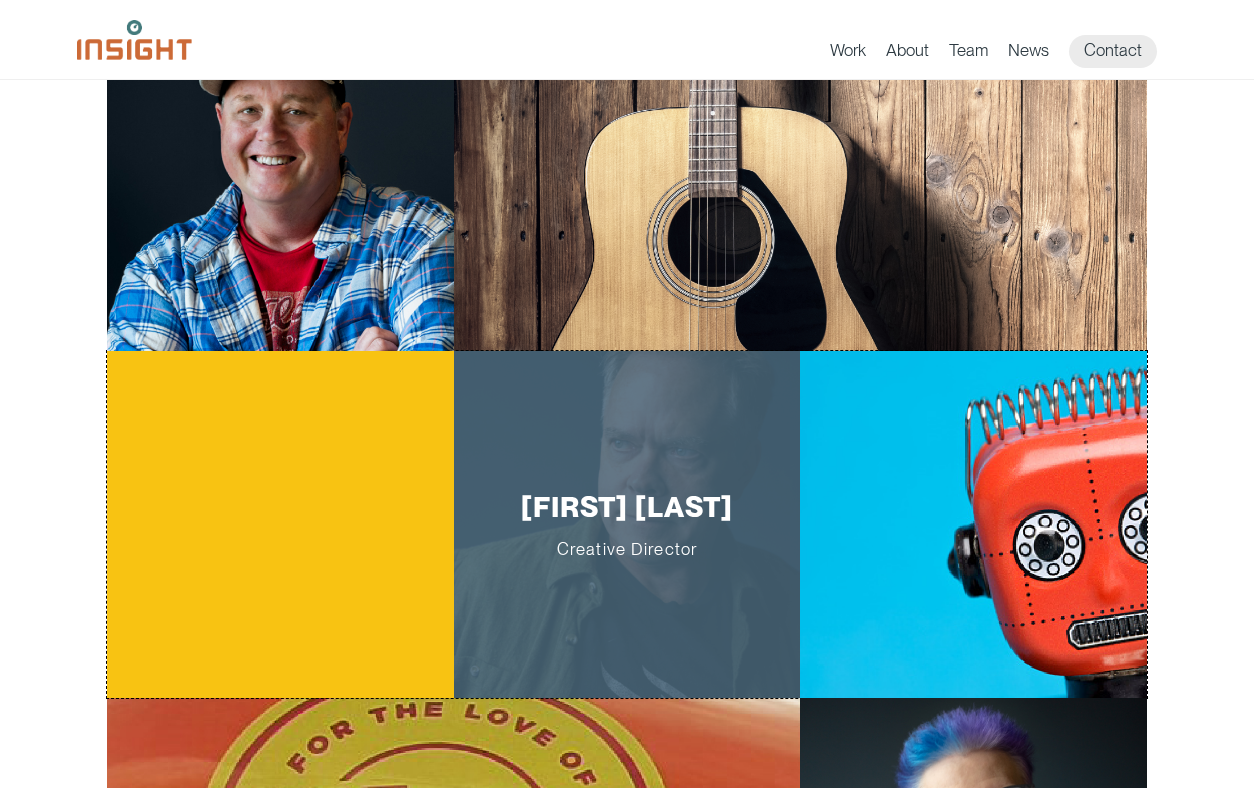 click on "James Strange Creative Director" at bounding box center (627, 524) 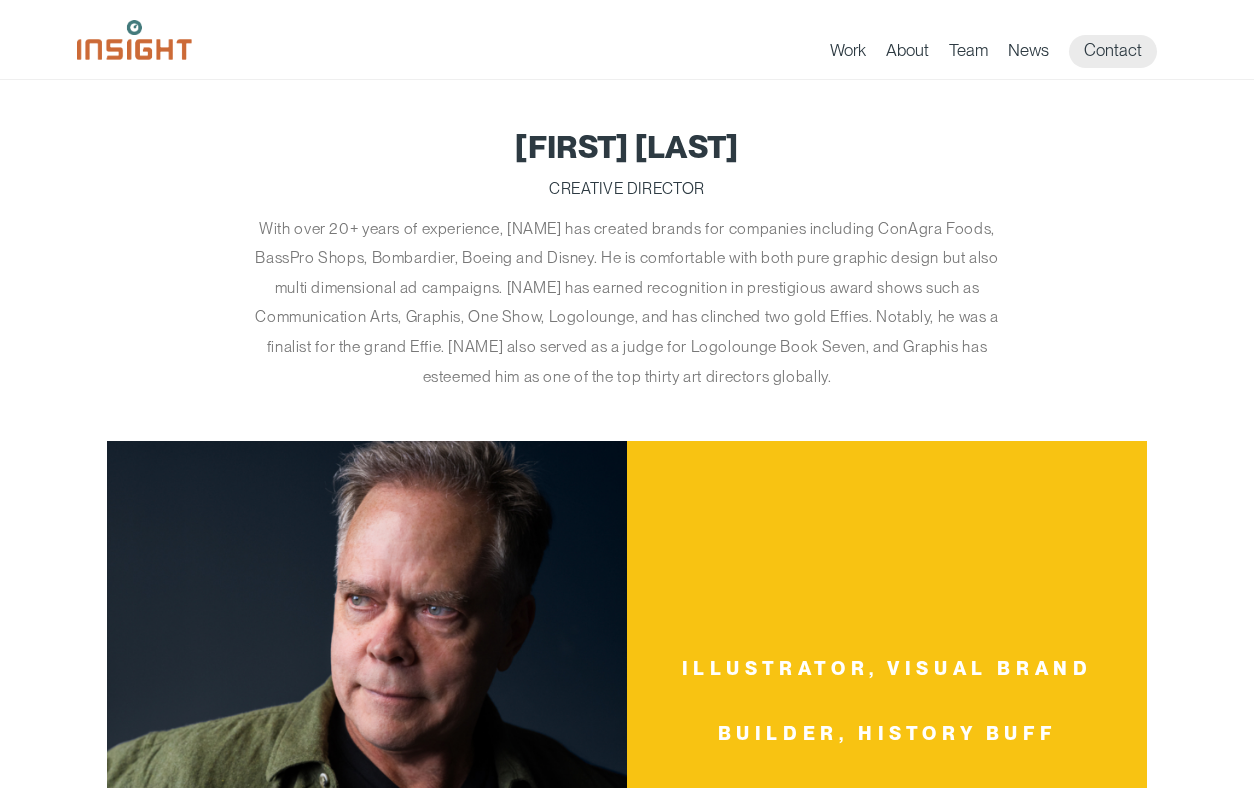 scroll, scrollTop: 0, scrollLeft: 0, axis: both 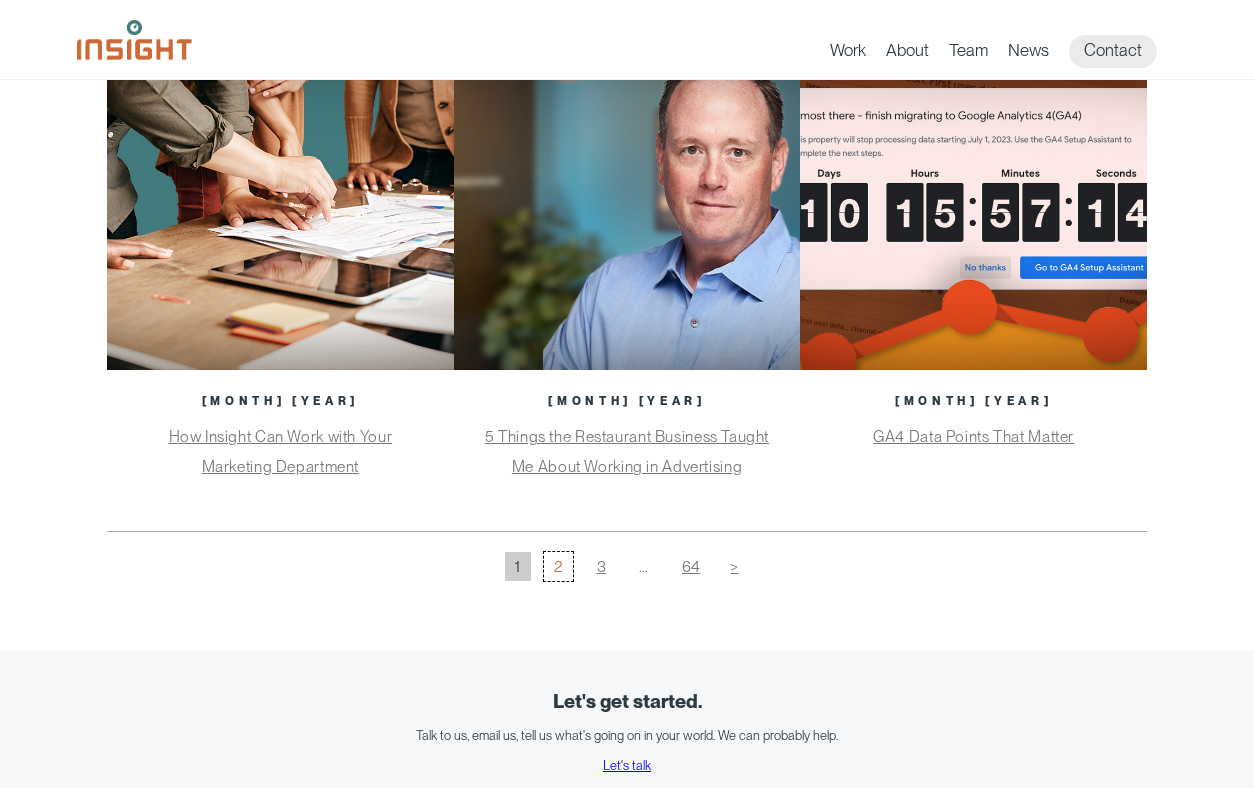 click on "2" at bounding box center (558, 566) 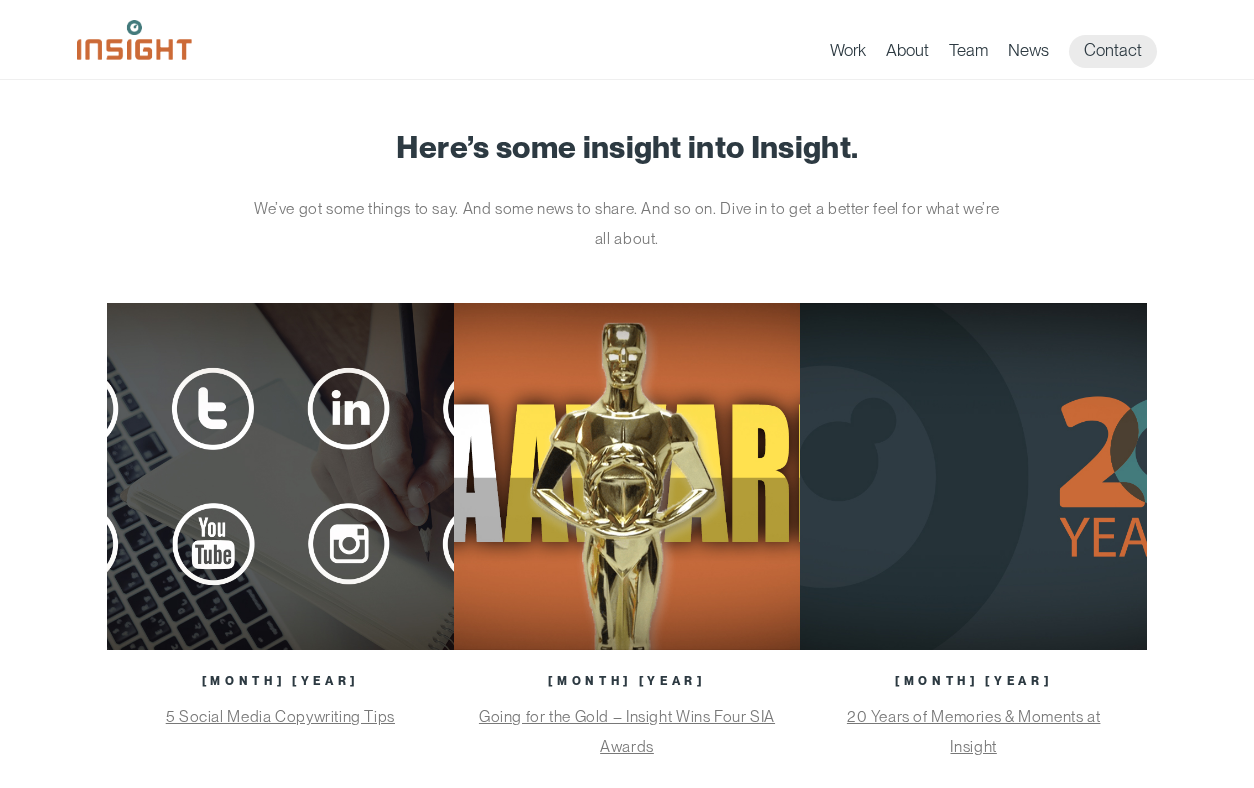 scroll, scrollTop: 0, scrollLeft: 0, axis: both 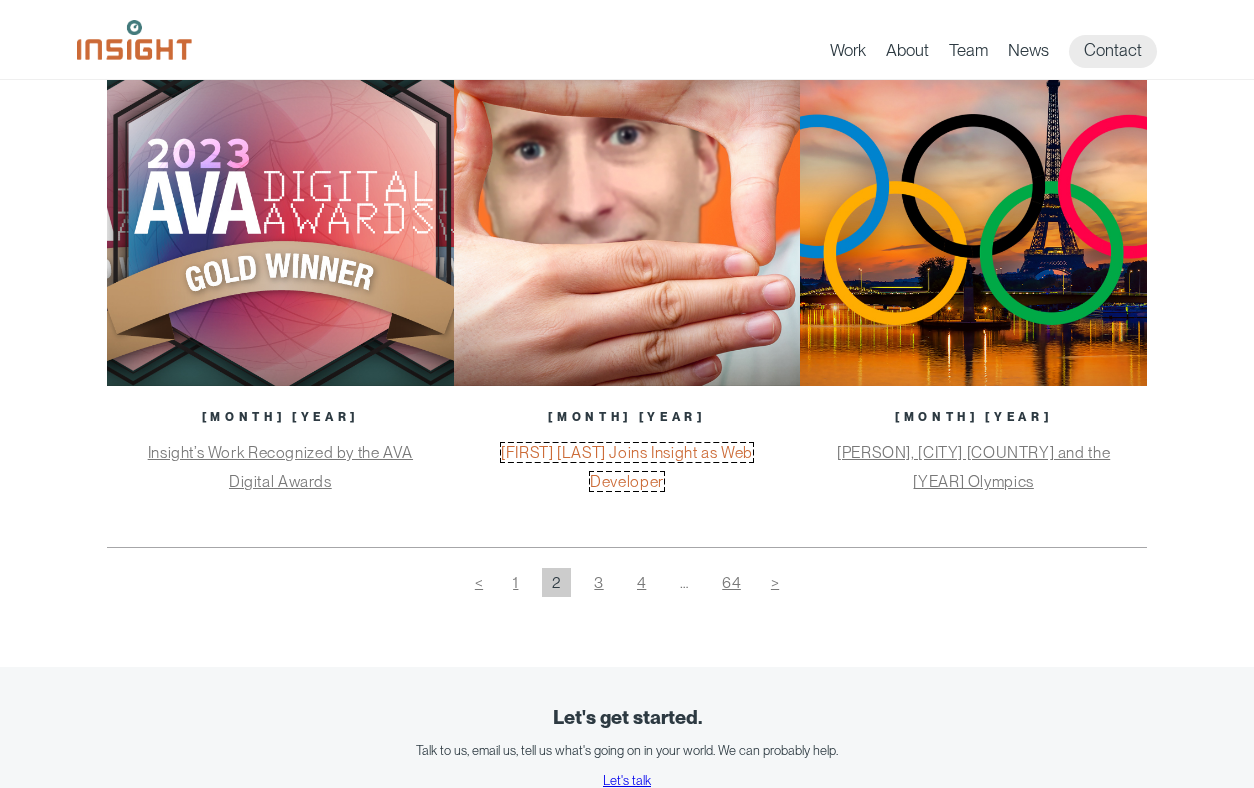 click on "[FIRST] [LAST] Joins Insight as Web Developer" at bounding box center [627, 467] 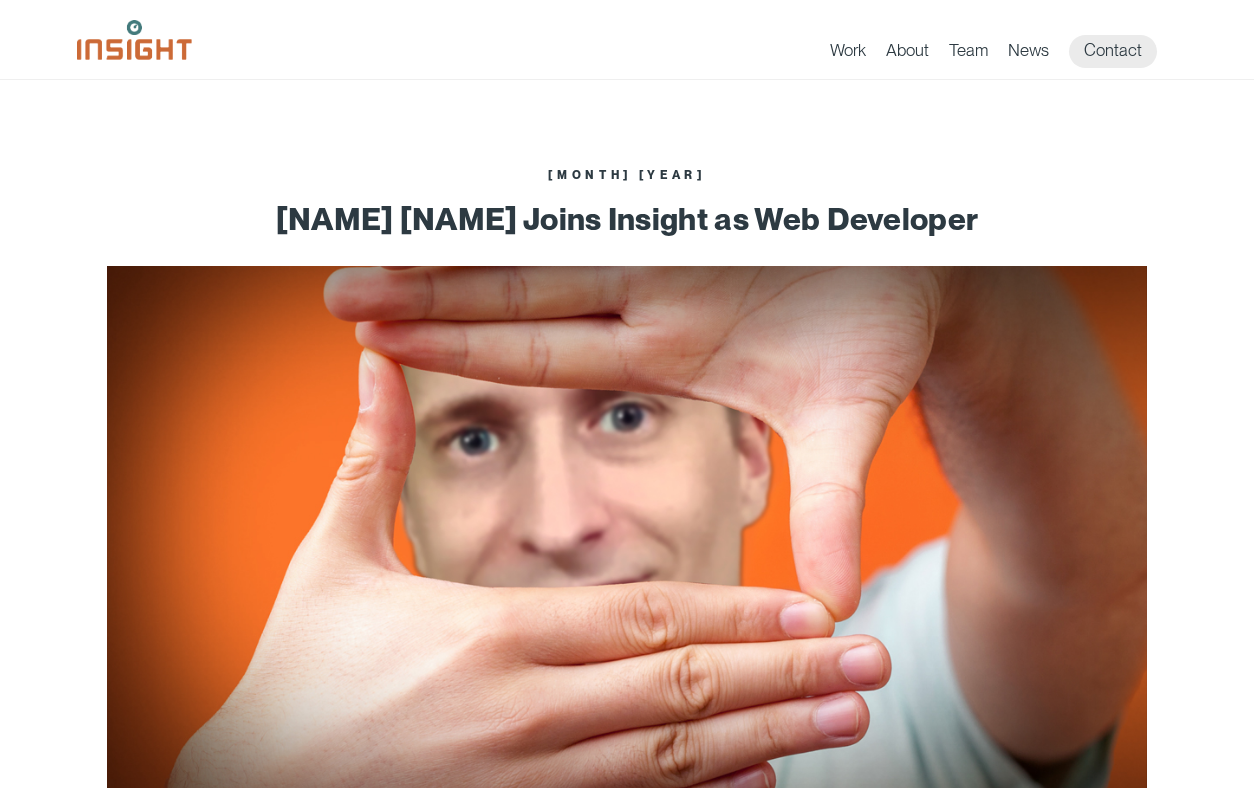 click at bounding box center (627, 538) 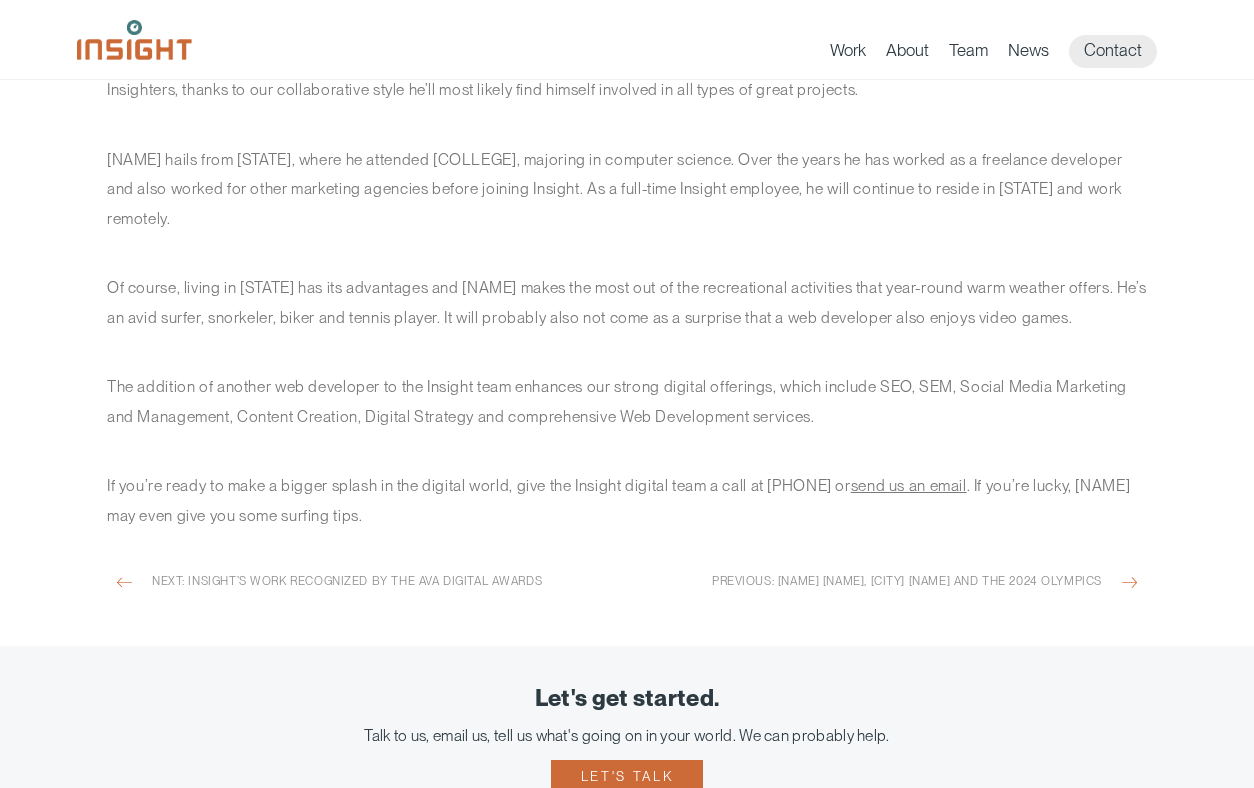 scroll, scrollTop: 802, scrollLeft: 0, axis: vertical 